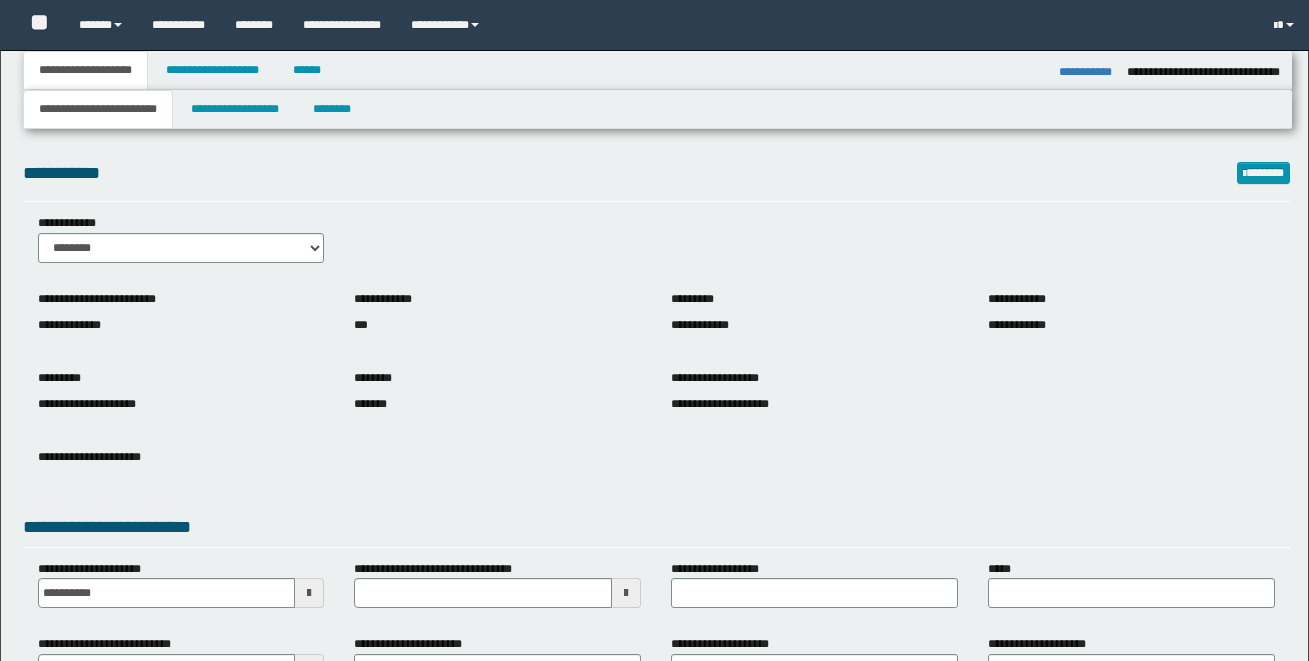 select on "*" 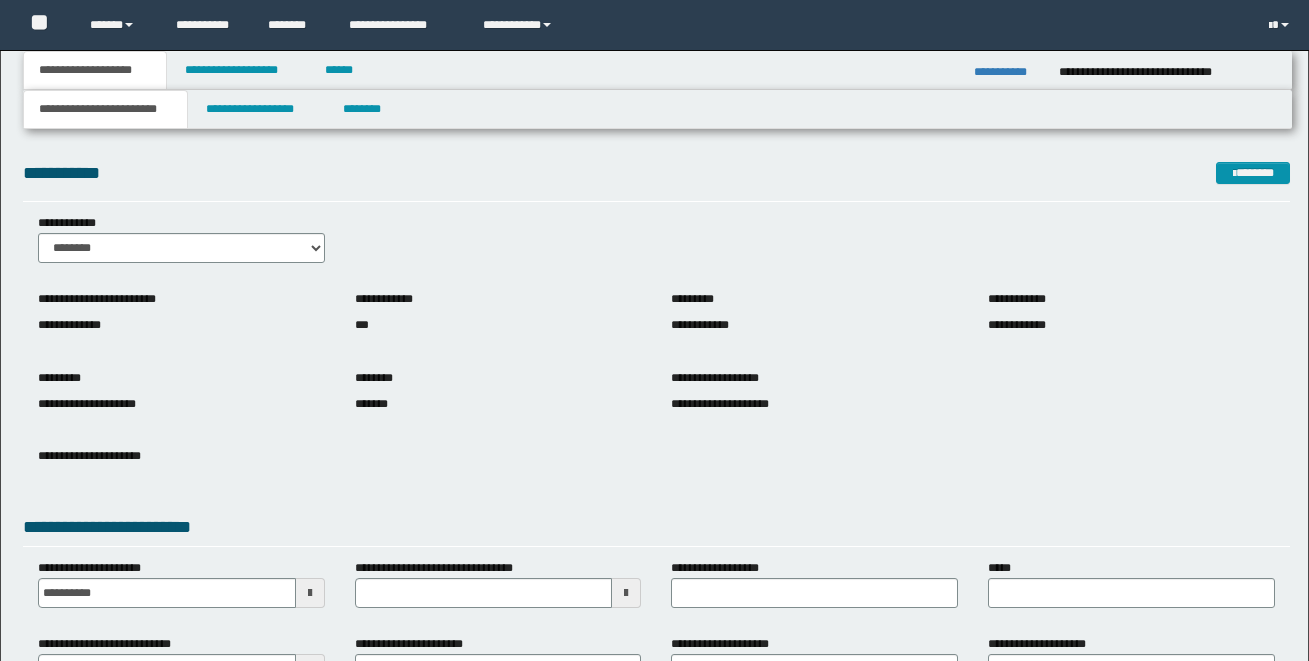 scroll, scrollTop: 0, scrollLeft: 0, axis: both 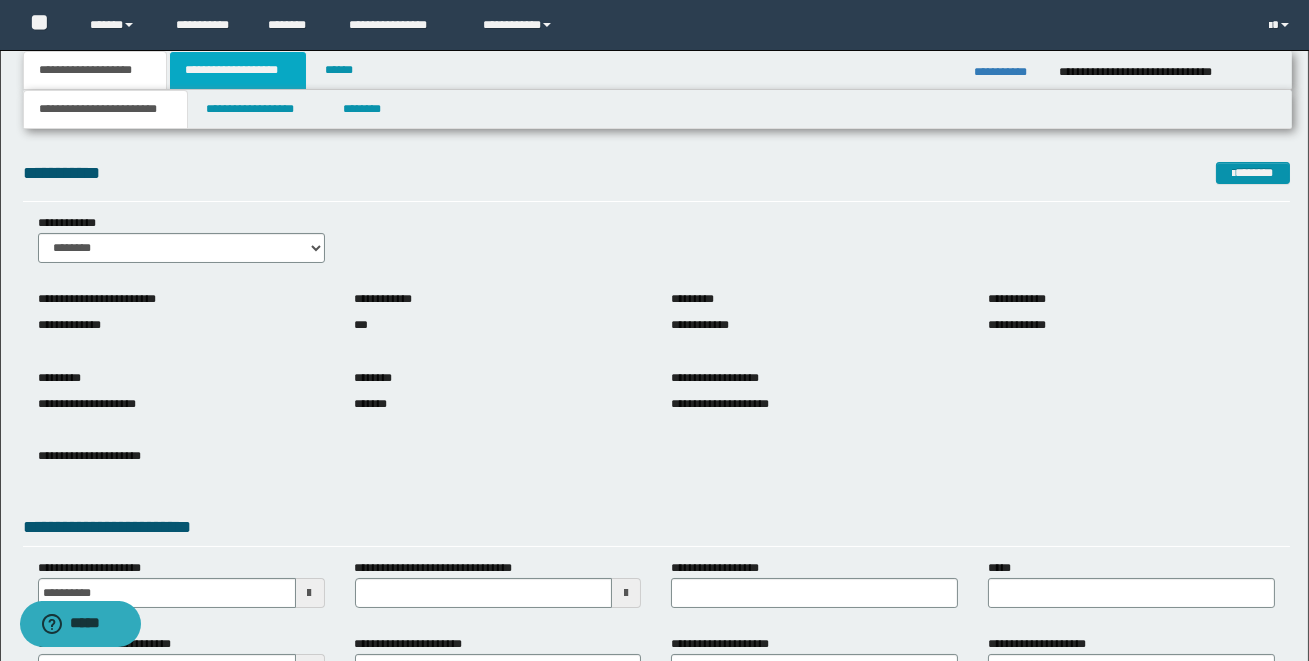 click on "**********" at bounding box center [238, 70] 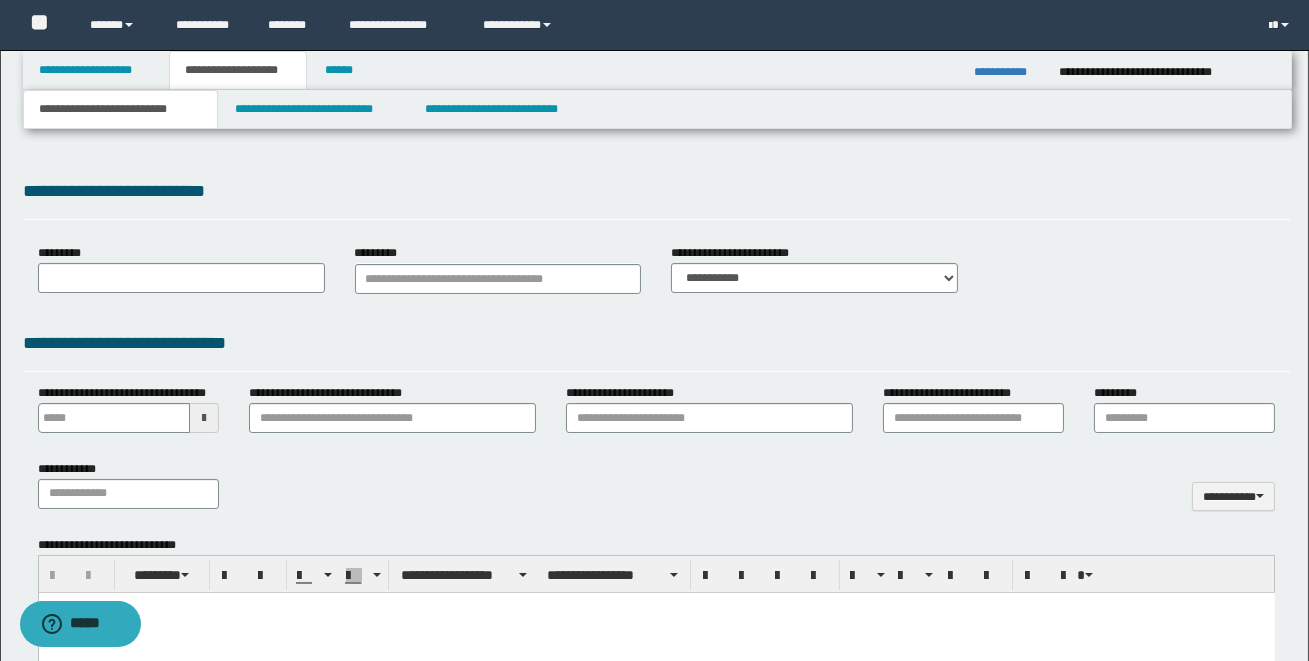 scroll, scrollTop: 0, scrollLeft: 0, axis: both 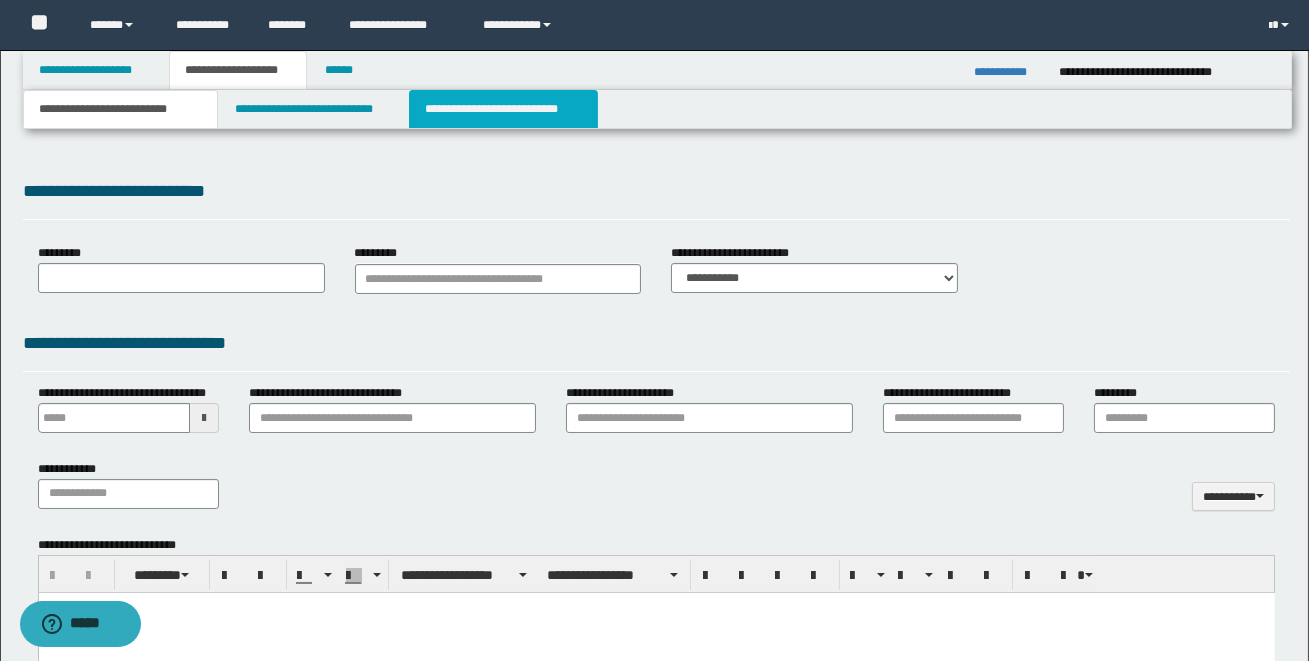 click on "**********" at bounding box center (503, 109) 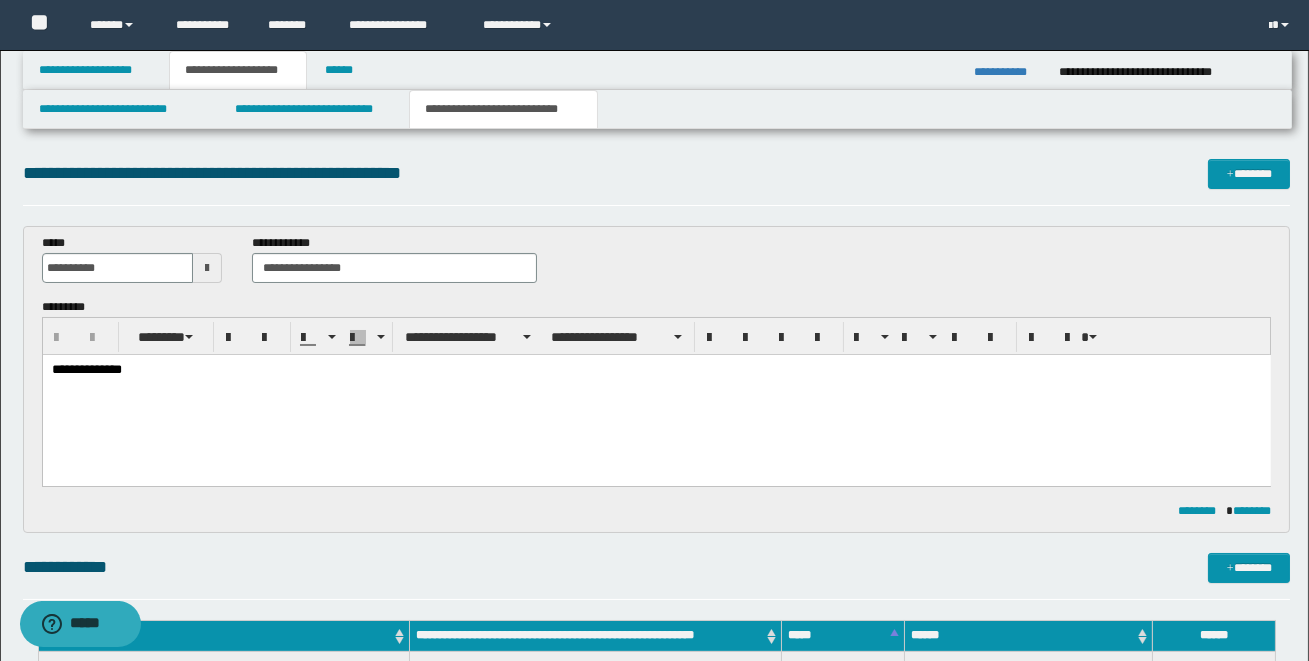 scroll, scrollTop: 0, scrollLeft: 0, axis: both 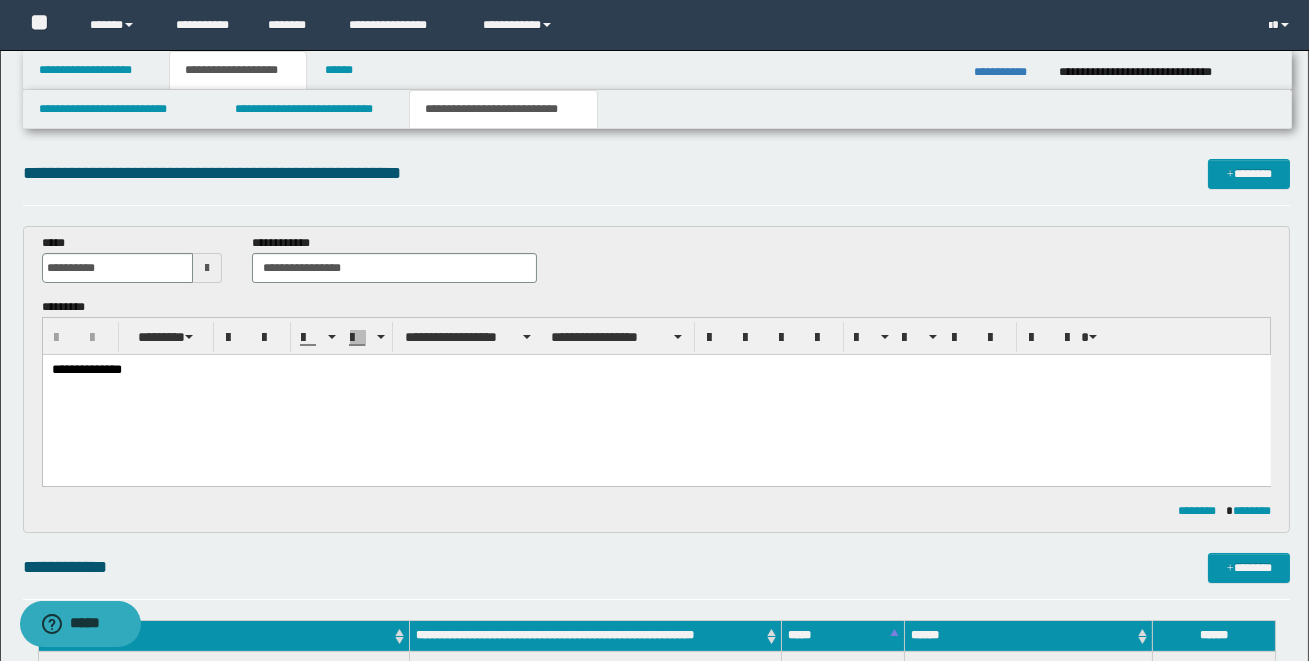 click on "**********" at bounding box center [654, 818] 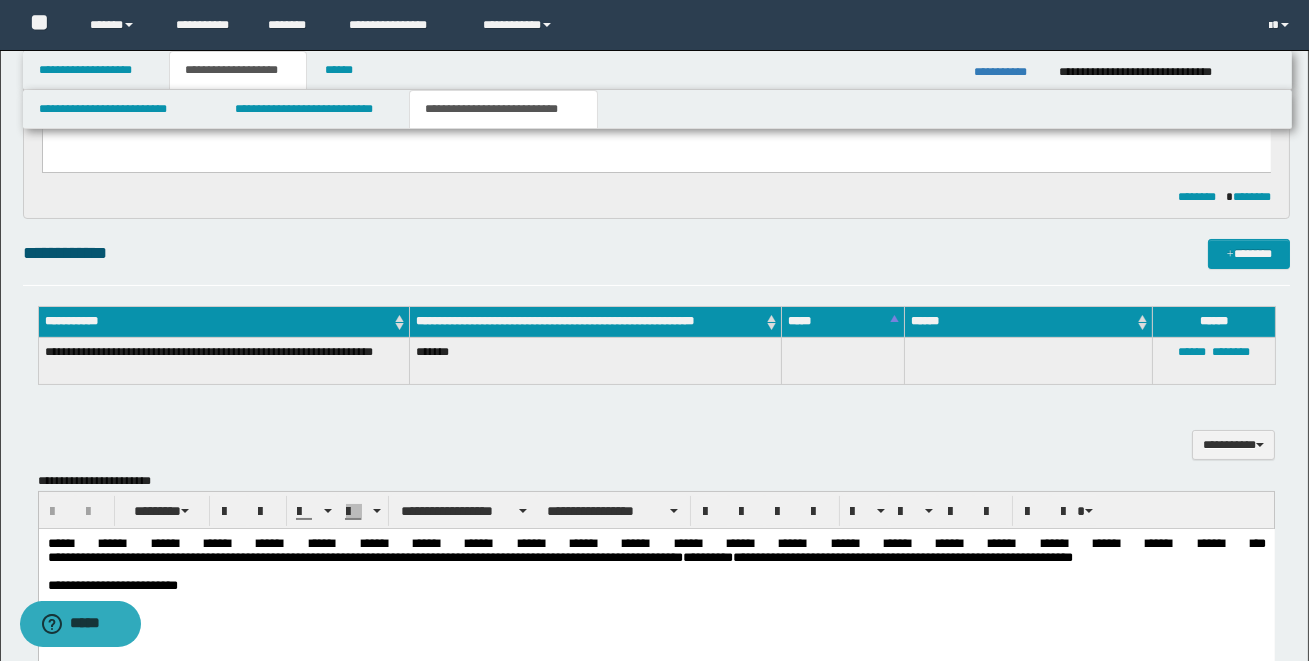 scroll, scrollTop: 400, scrollLeft: 0, axis: vertical 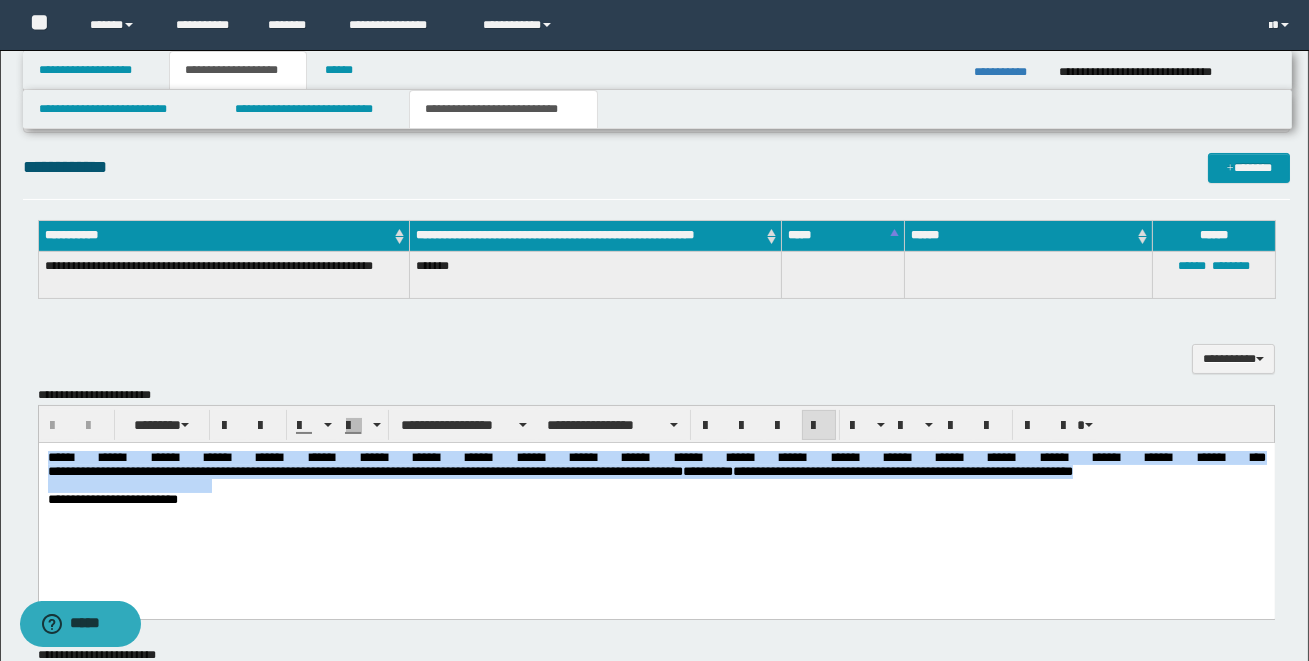 drag, startPoint x: 47, startPoint y: 457, endPoint x: 715, endPoint y: 483, distance: 668.5058 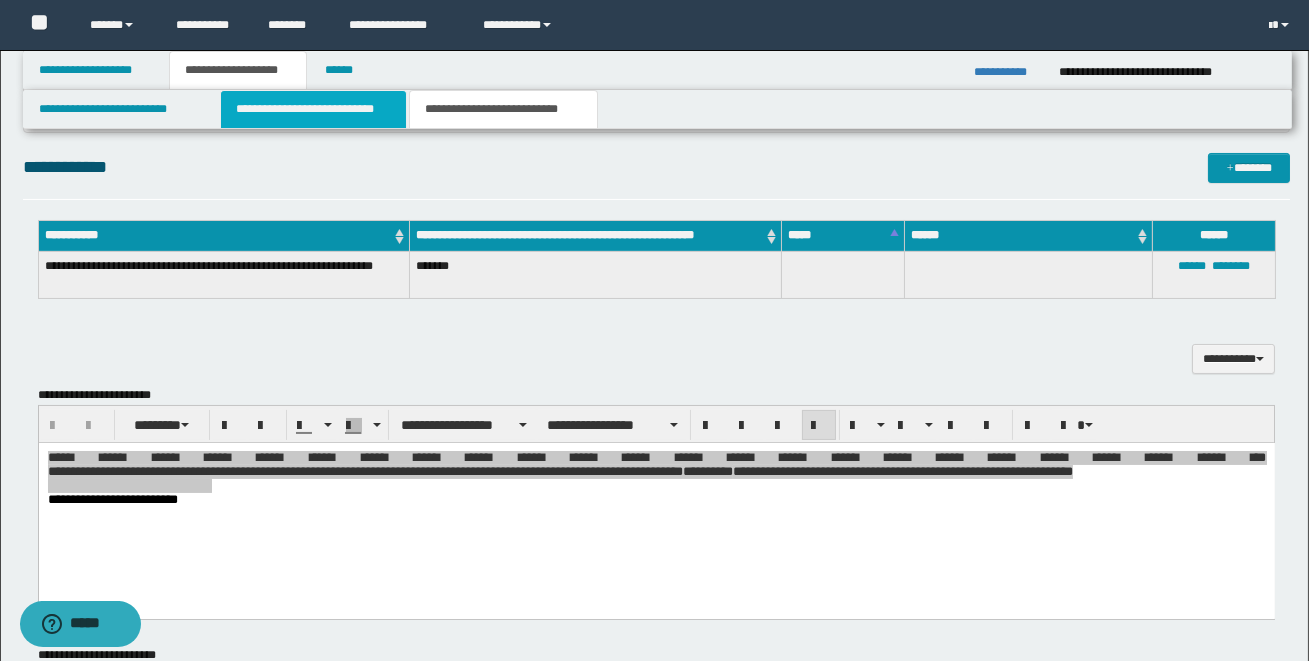 click on "**********" at bounding box center (313, 109) 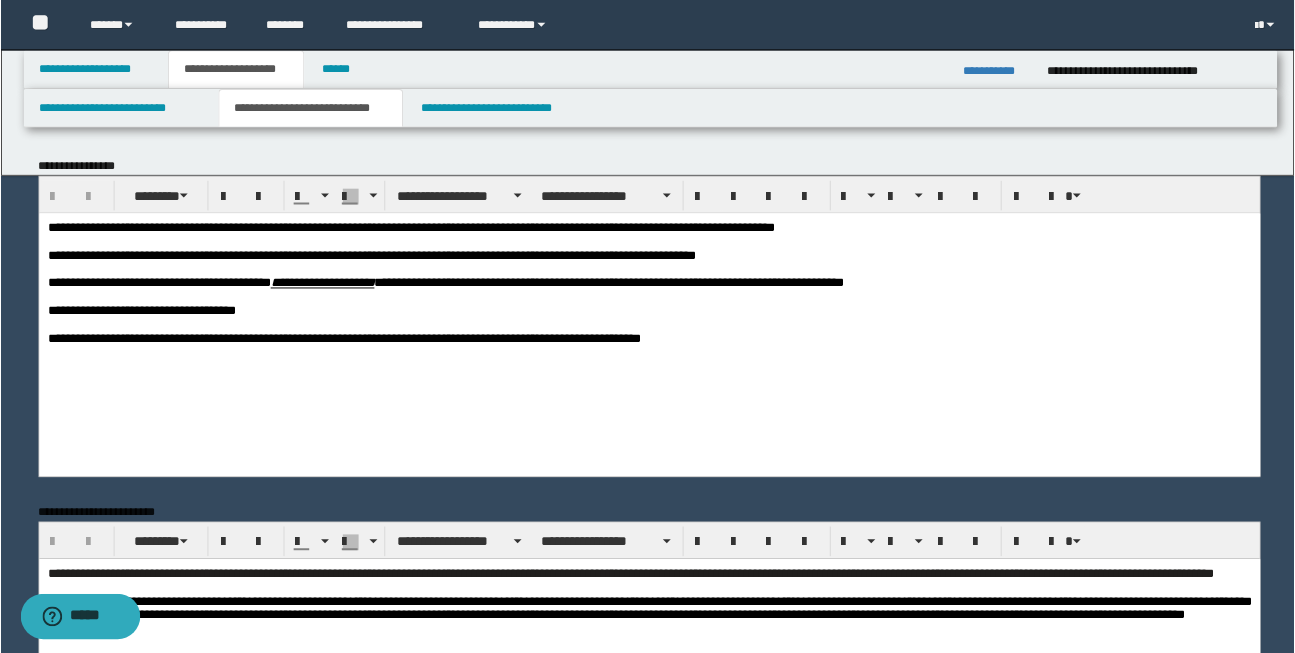 scroll, scrollTop: 0, scrollLeft: 0, axis: both 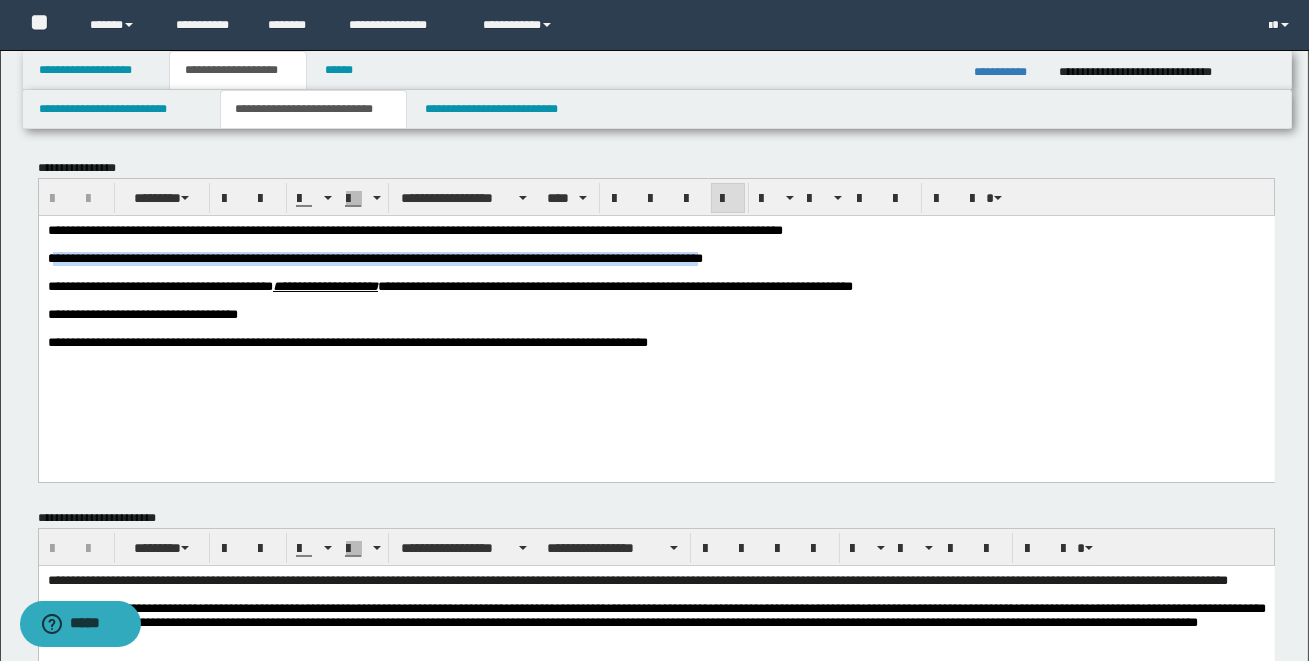 drag, startPoint x: 53, startPoint y: 260, endPoint x: 735, endPoint y: 254, distance: 682.02637 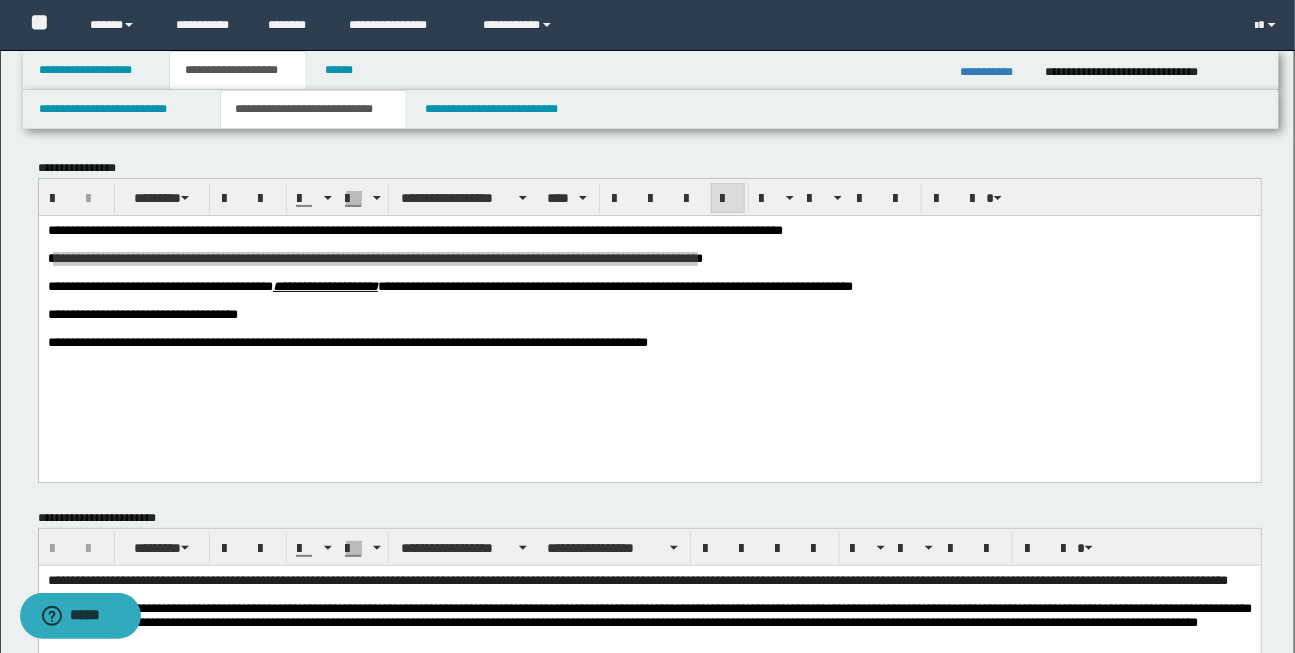 click on "**********" at bounding box center [647, 1112] 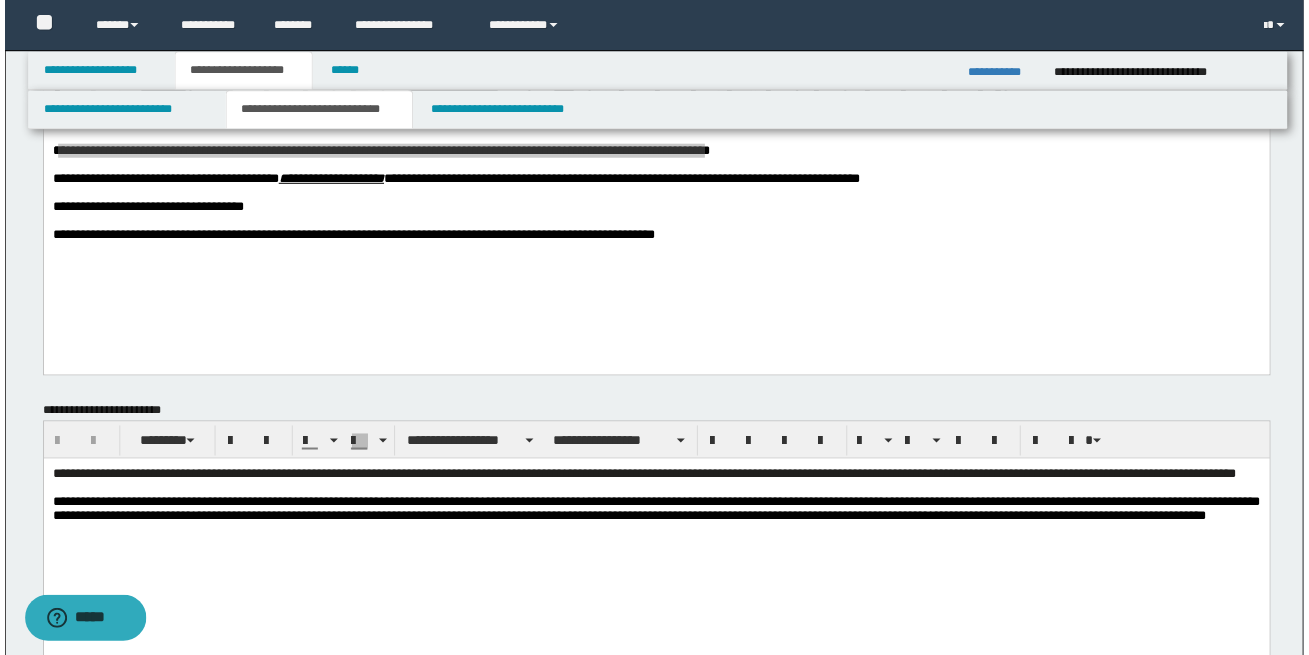 scroll, scrollTop: 145, scrollLeft: 0, axis: vertical 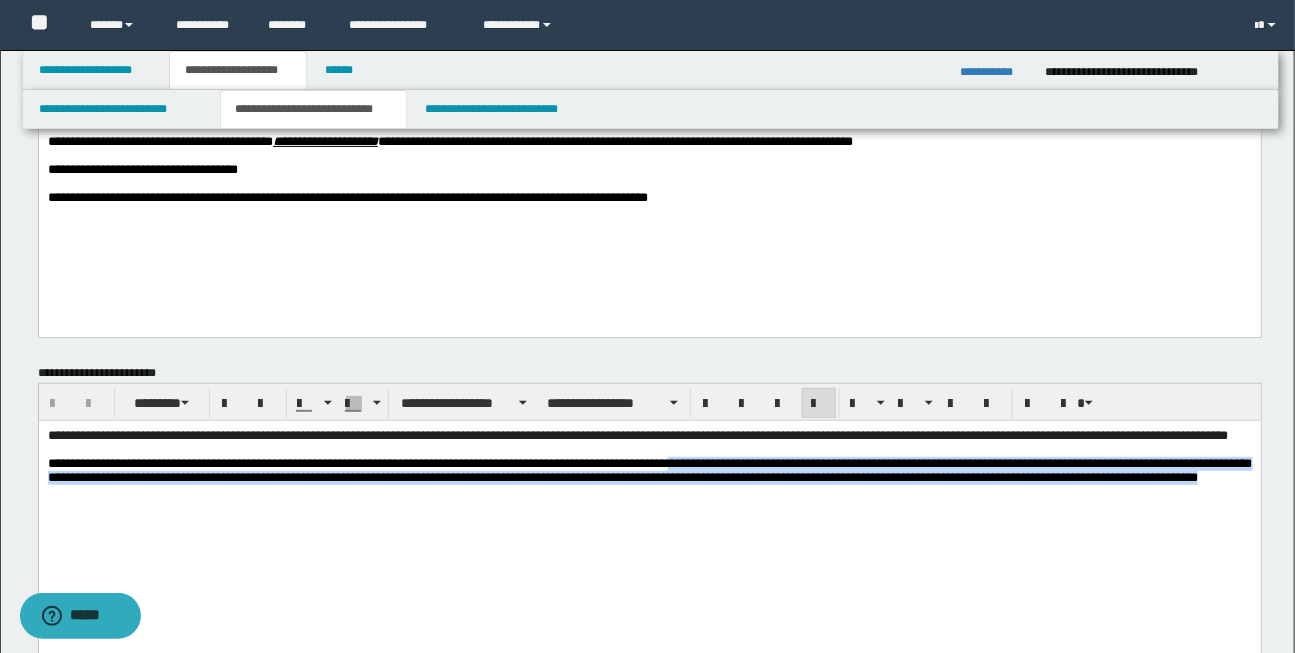 drag, startPoint x: 723, startPoint y: 482, endPoint x: 746, endPoint y: 505, distance: 32.526913 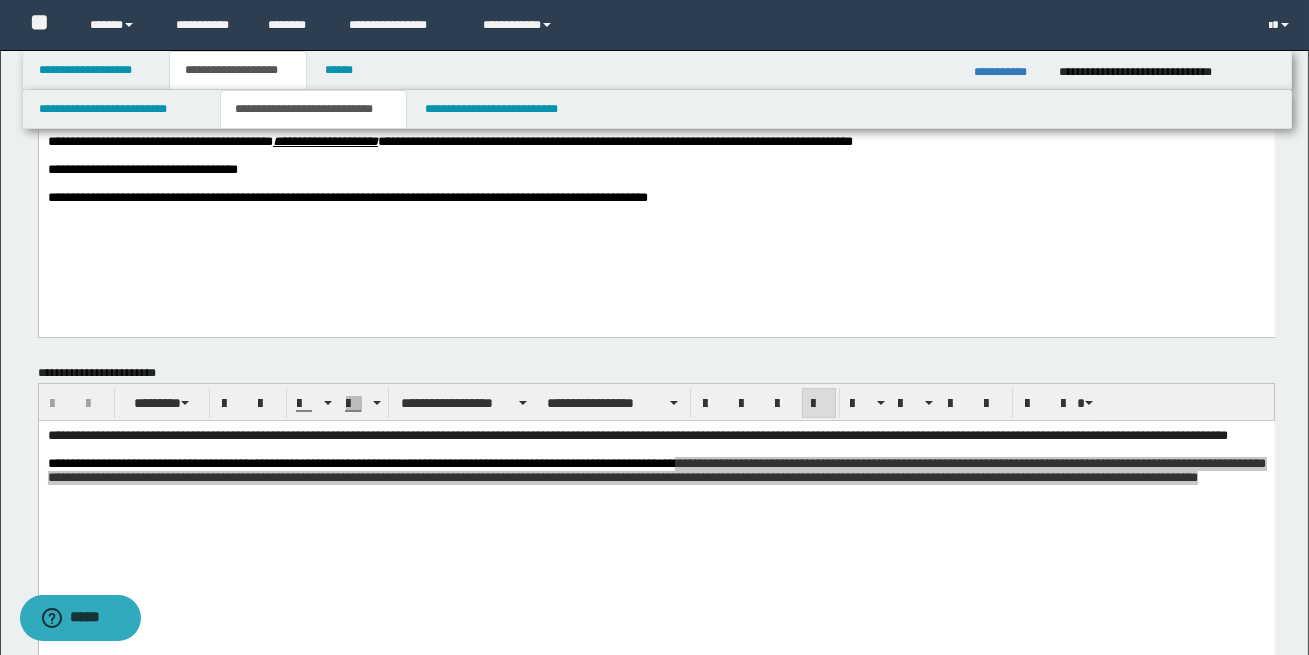 click on "**********" at bounding box center [657, 518] 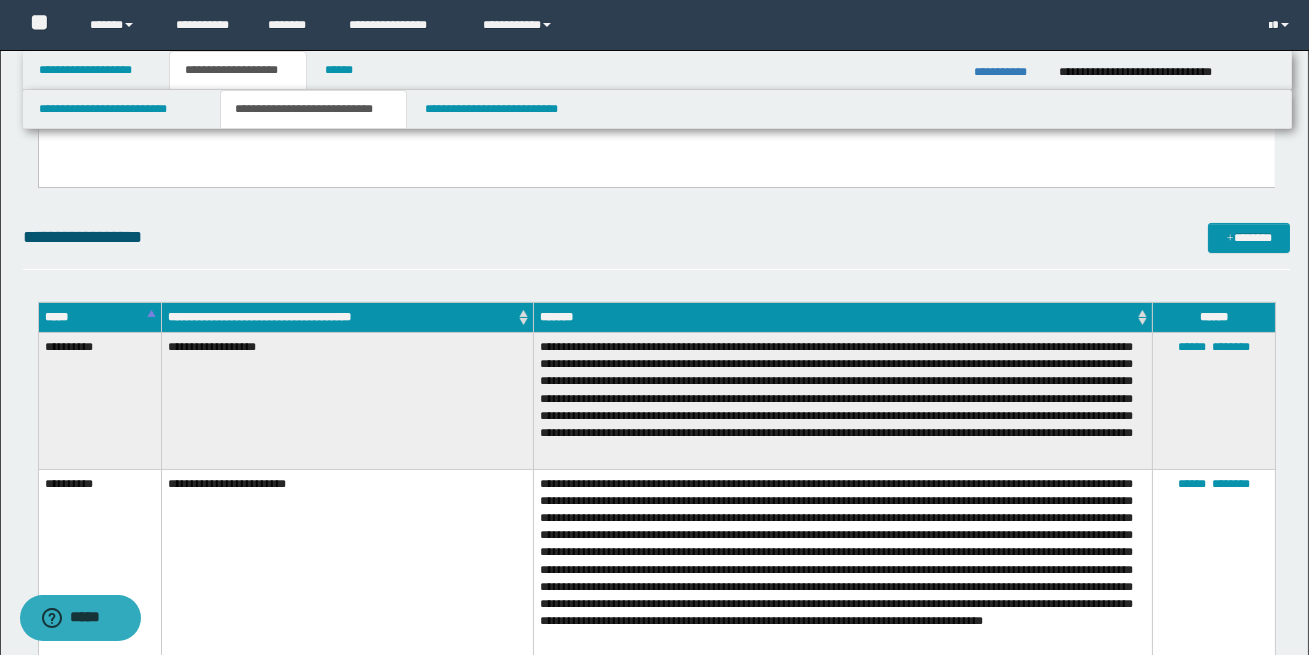 scroll, scrollTop: 618, scrollLeft: 0, axis: vertical 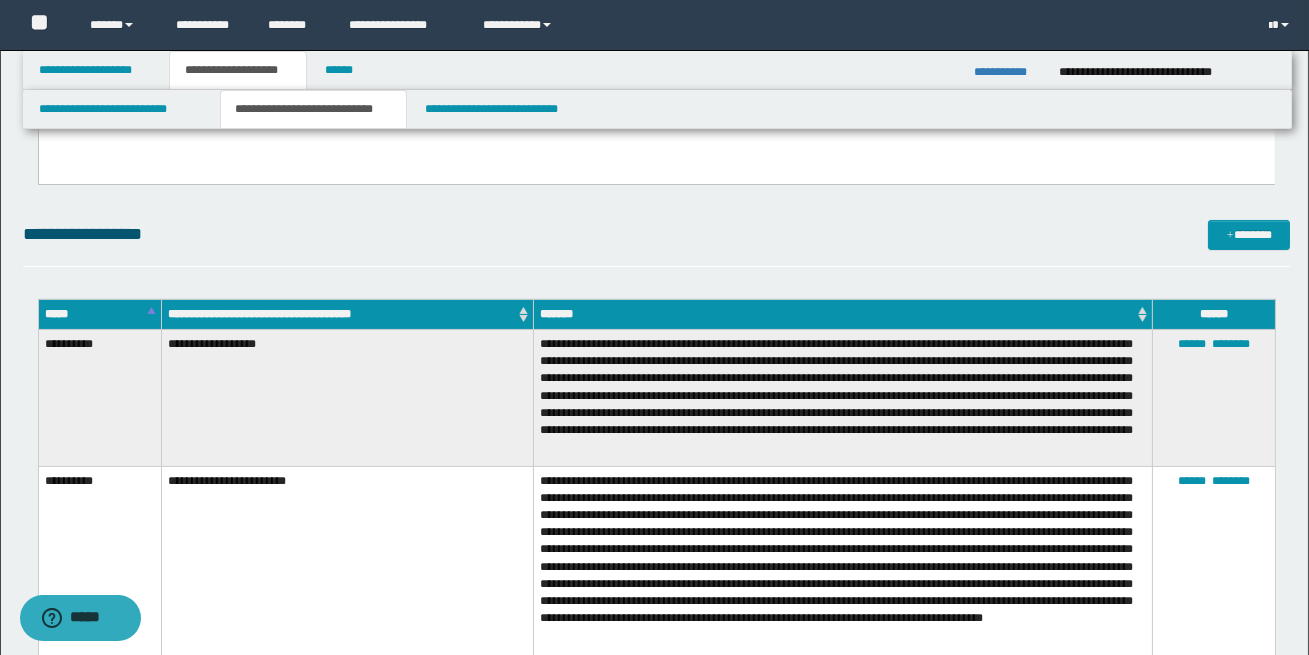 click on "**********" at bounding box center [657, 481] 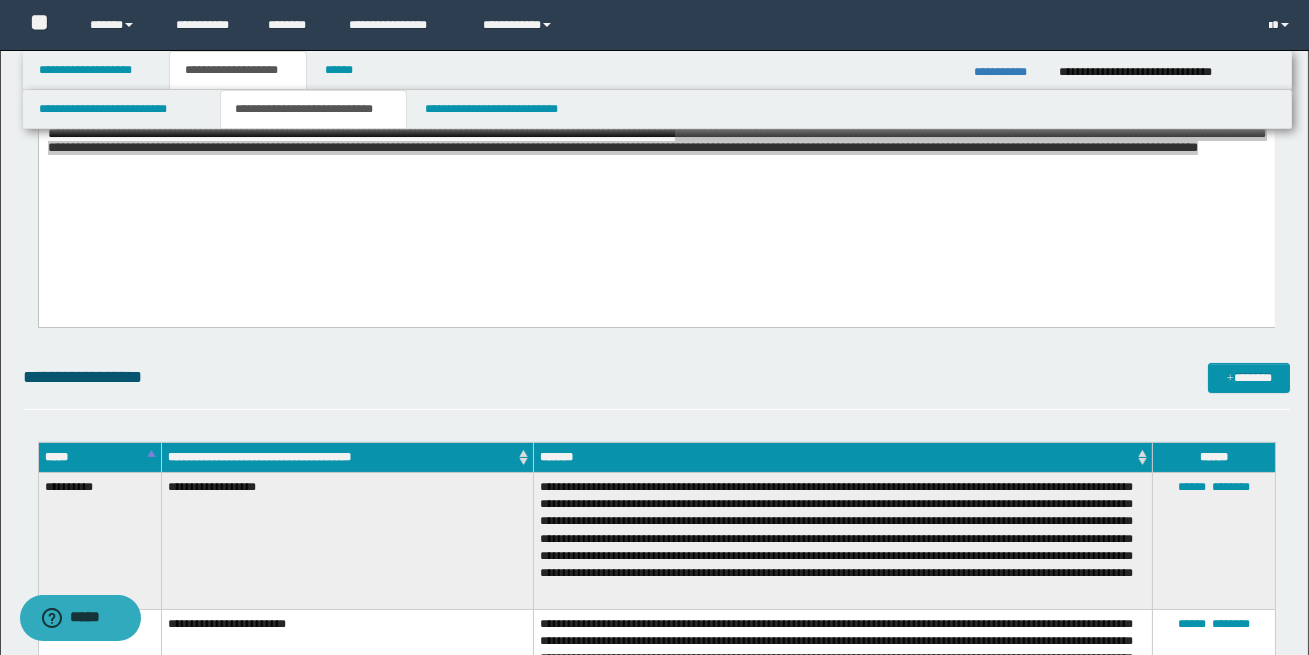 scroll, scrollTop: 509, scrollLeft: 0, axis: vertical 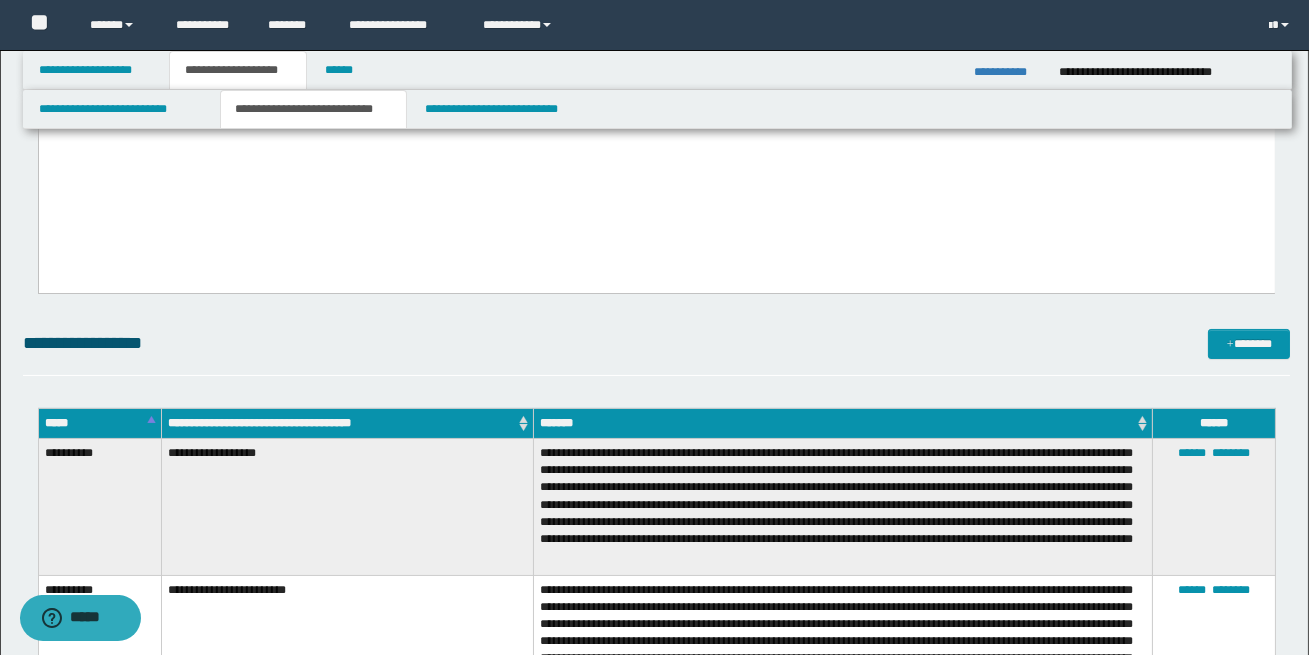 click on "**********" at bounding box center (657, 590) 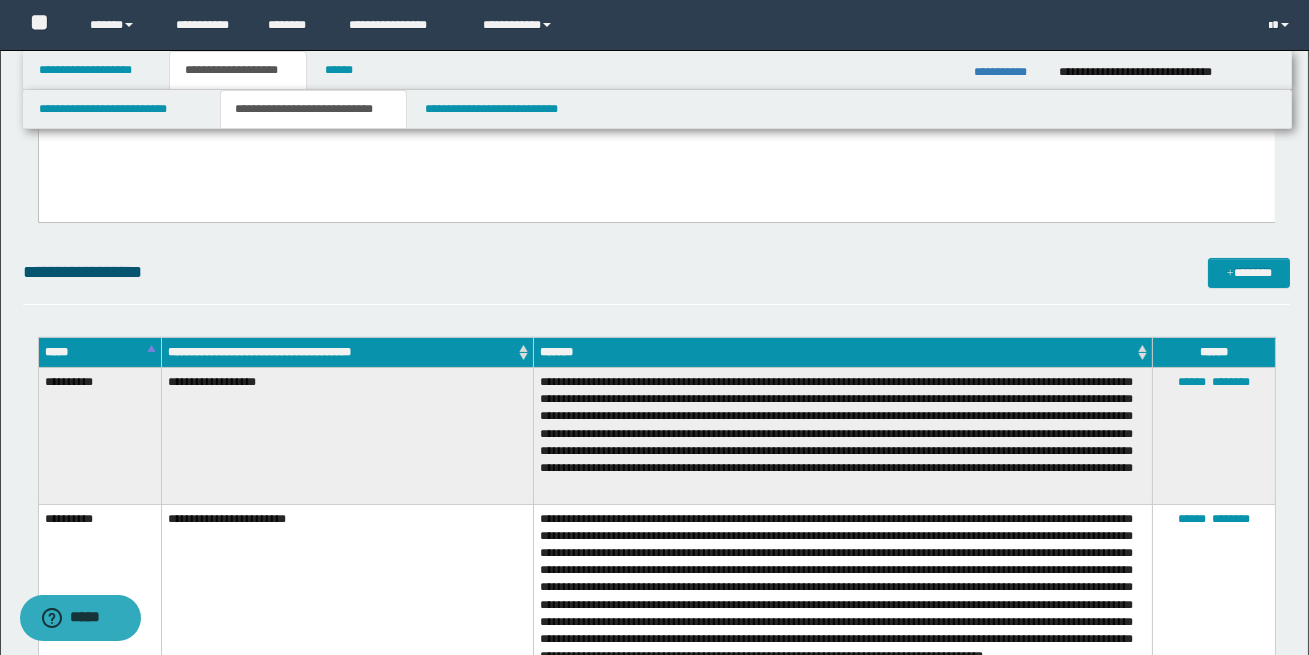 scroll, scrollTop: 581, scrollLeft: 0, axis: vertical 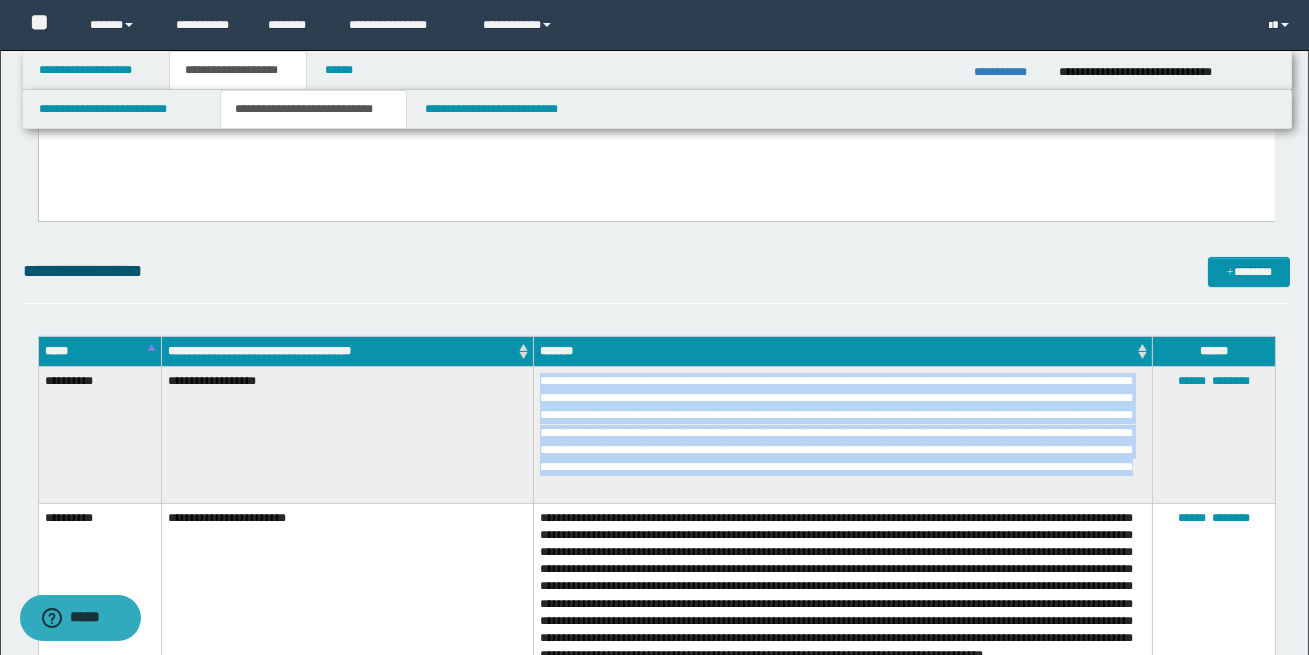 drag, startPoint x: 540, startPoint y: 377, endPoint x: 1071, endPoint y: 487, distance: 542.2739 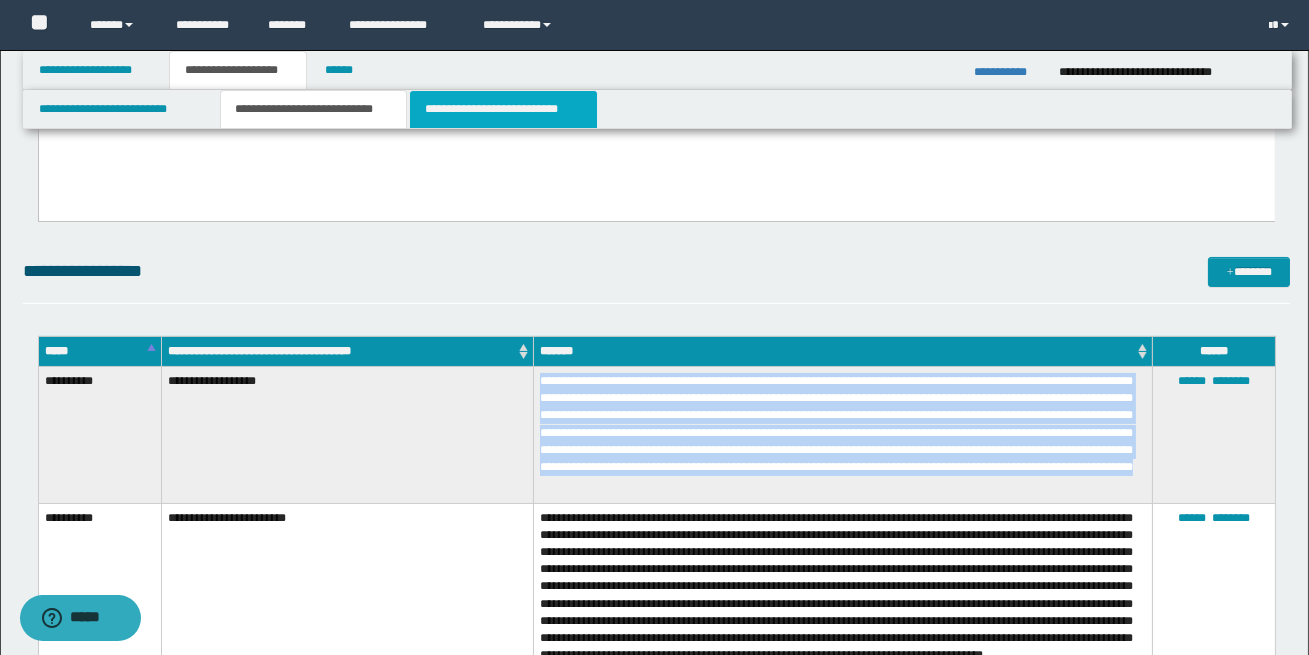 click on "**********" at bounding box center (503, 109) 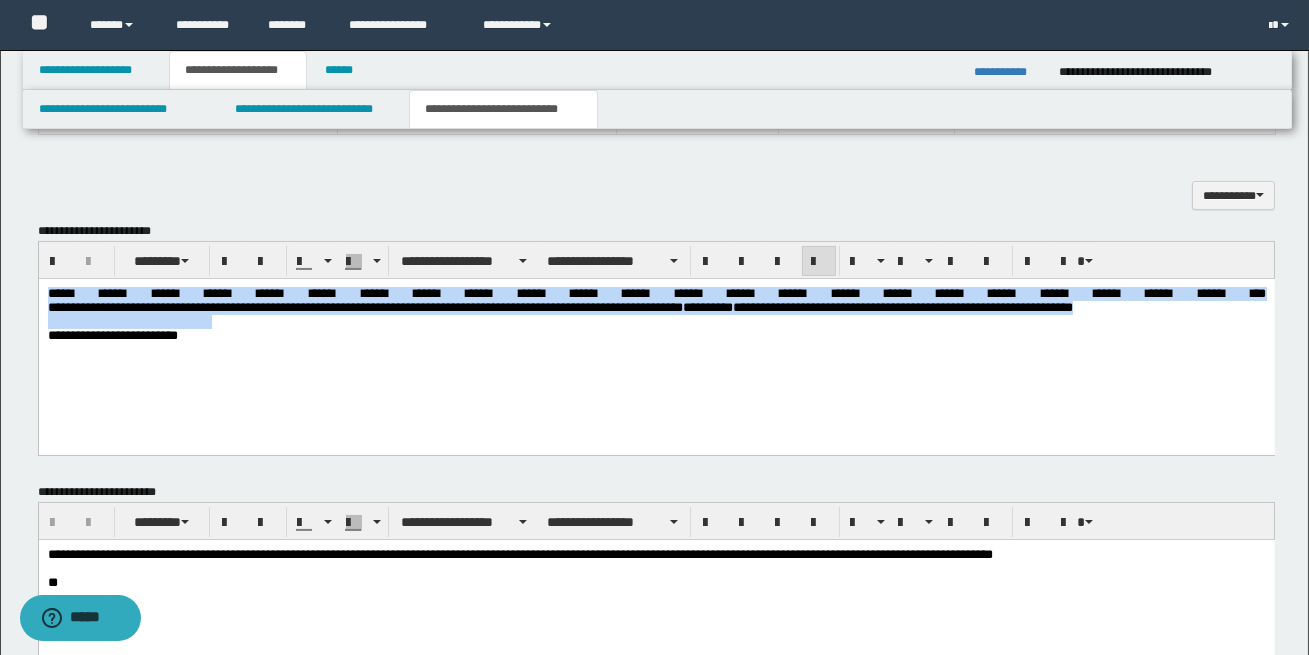 click on "**********" at bounding box center (656, 340) 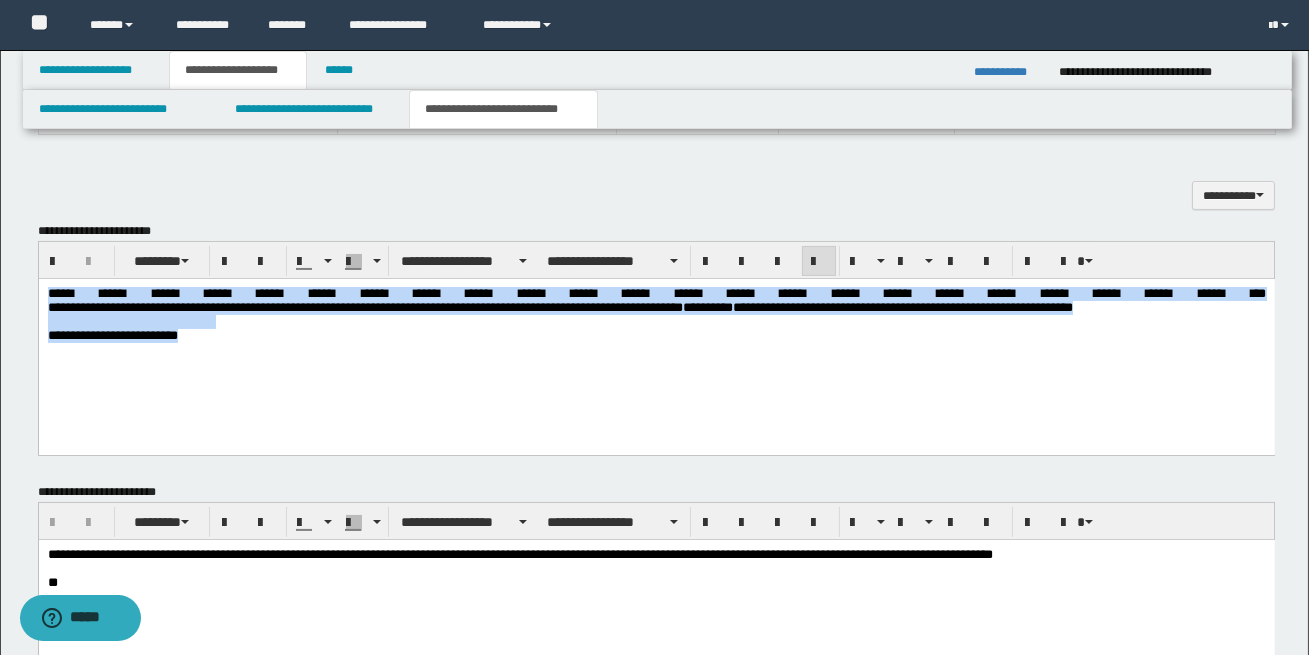 drag, startPoint x: 46, startPoint y: 294, endPoint x: 202, endPoint y: 363, distance: 170.57843 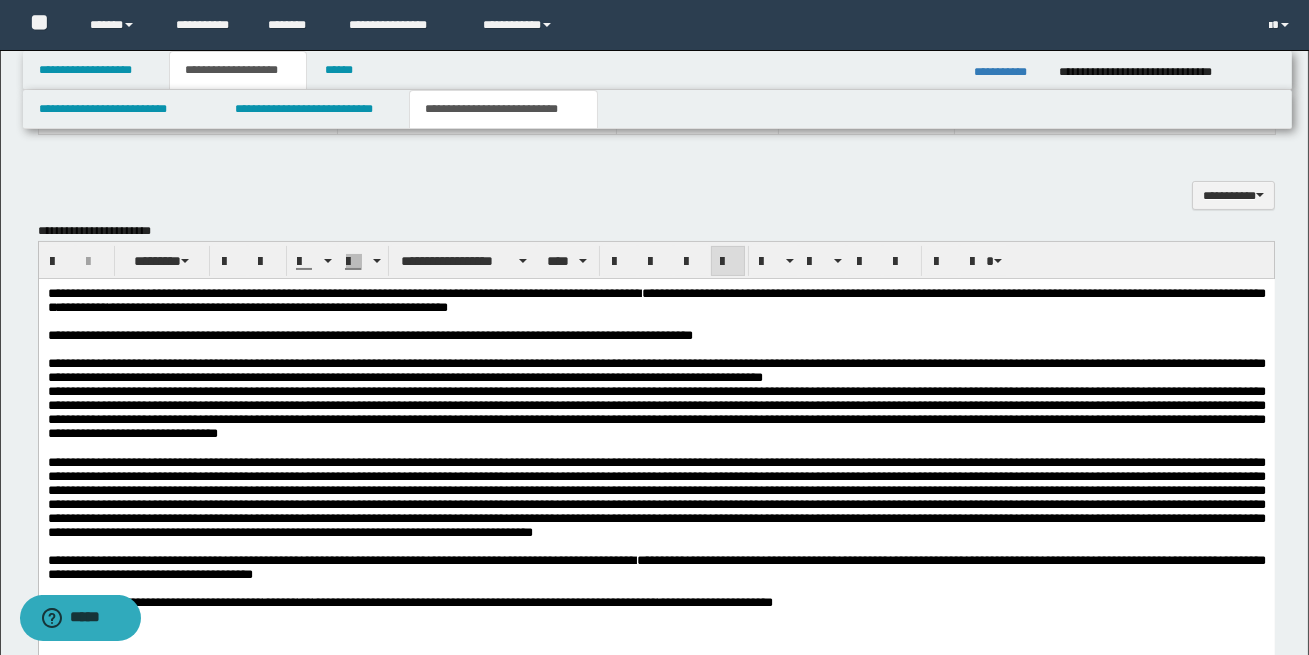 click on "**********" at bounding box center (656, 473) 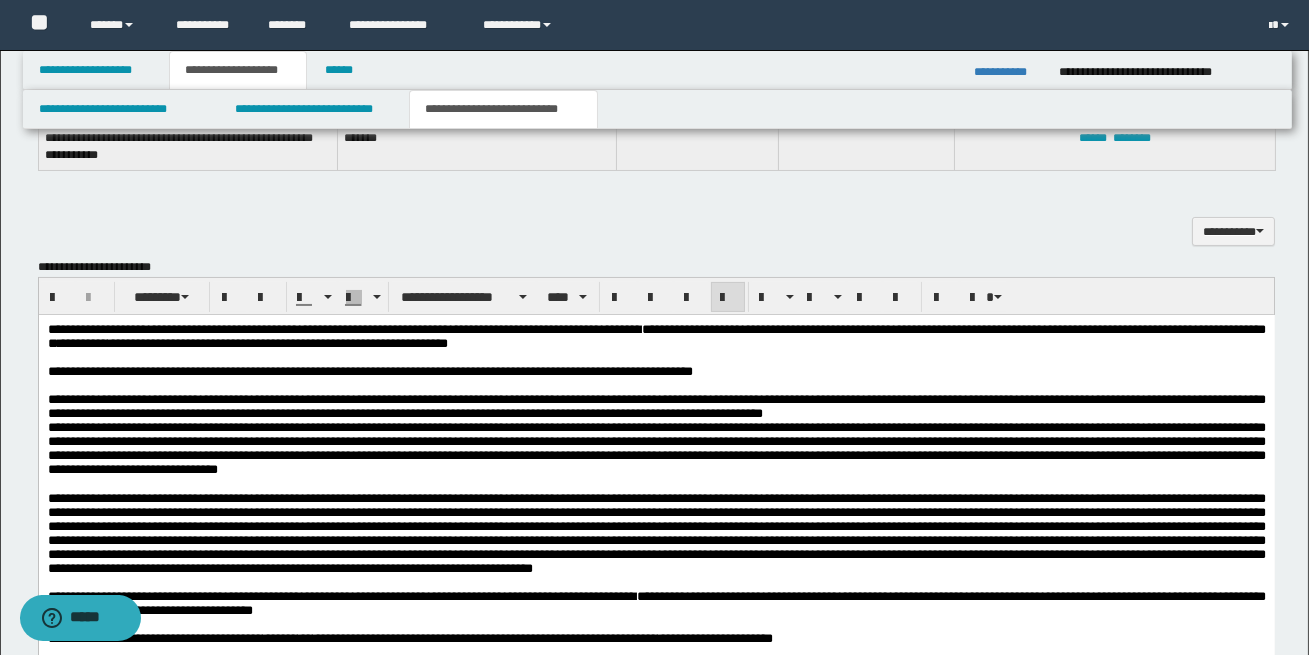 scroll, scrollTop: 509, scrollLeft: 0, axis: vertical 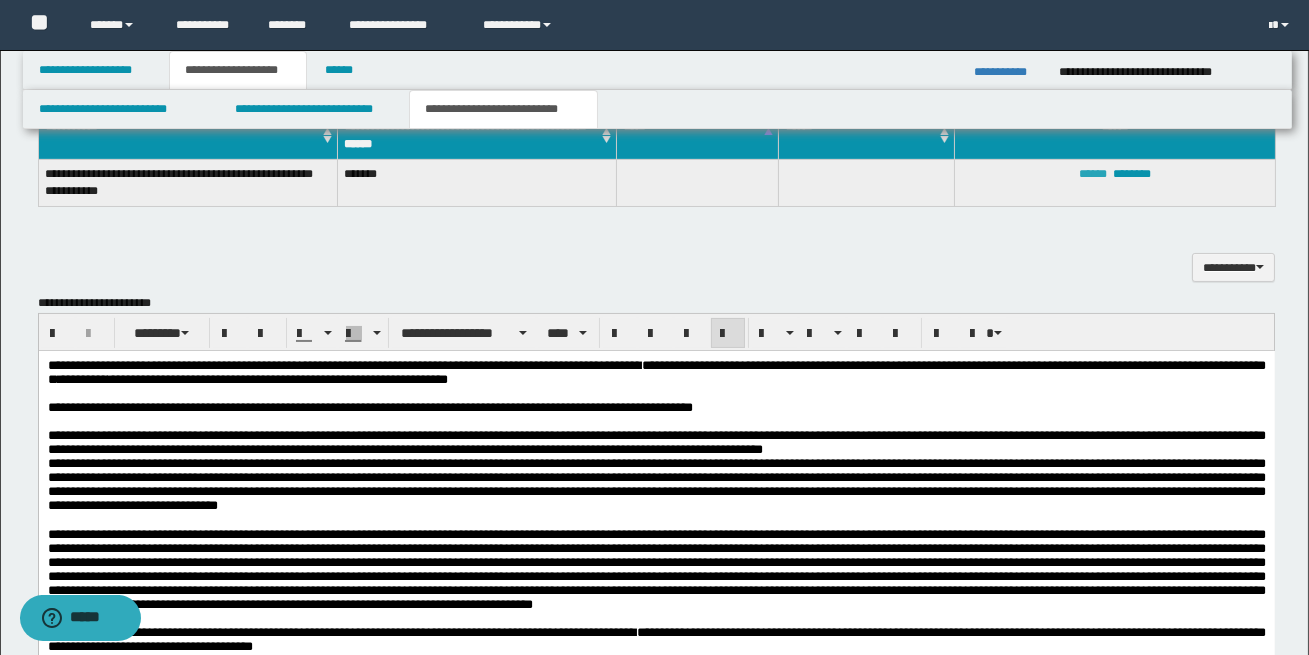 click on "******" at bounding box center (1093, 174) 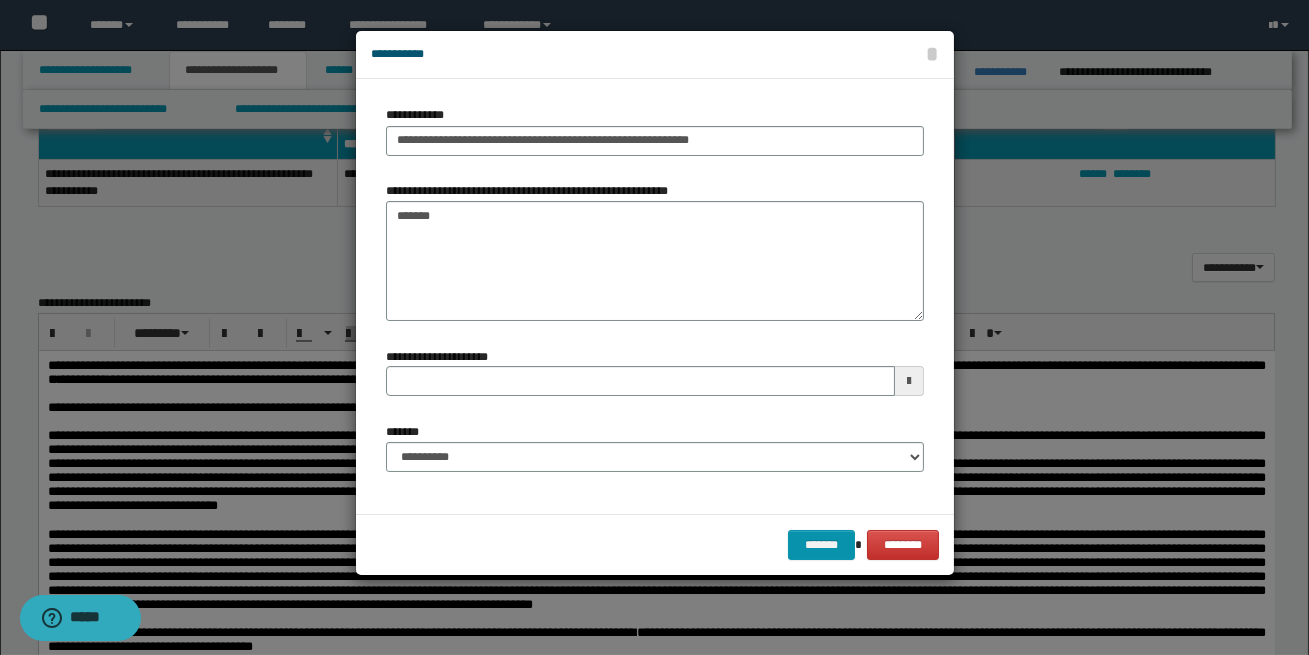 type 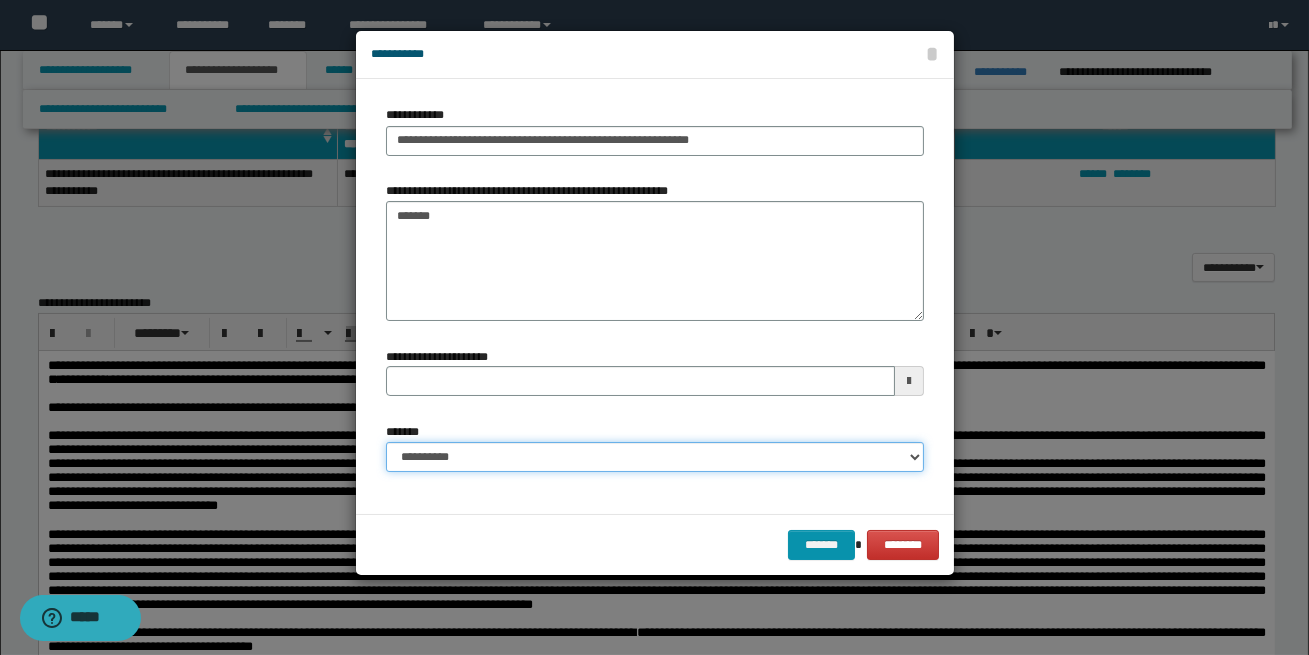 click on "**********" at bounding box center (655, 457) 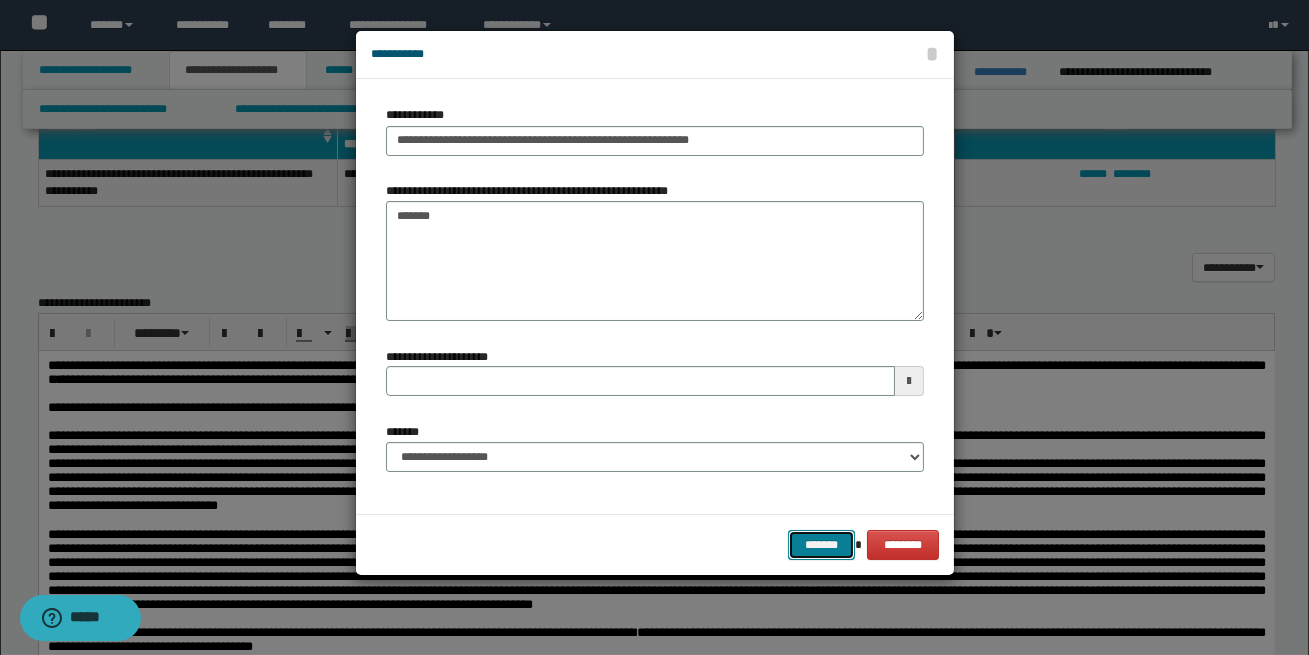 click on "*******" at bounding box center (821, 545) 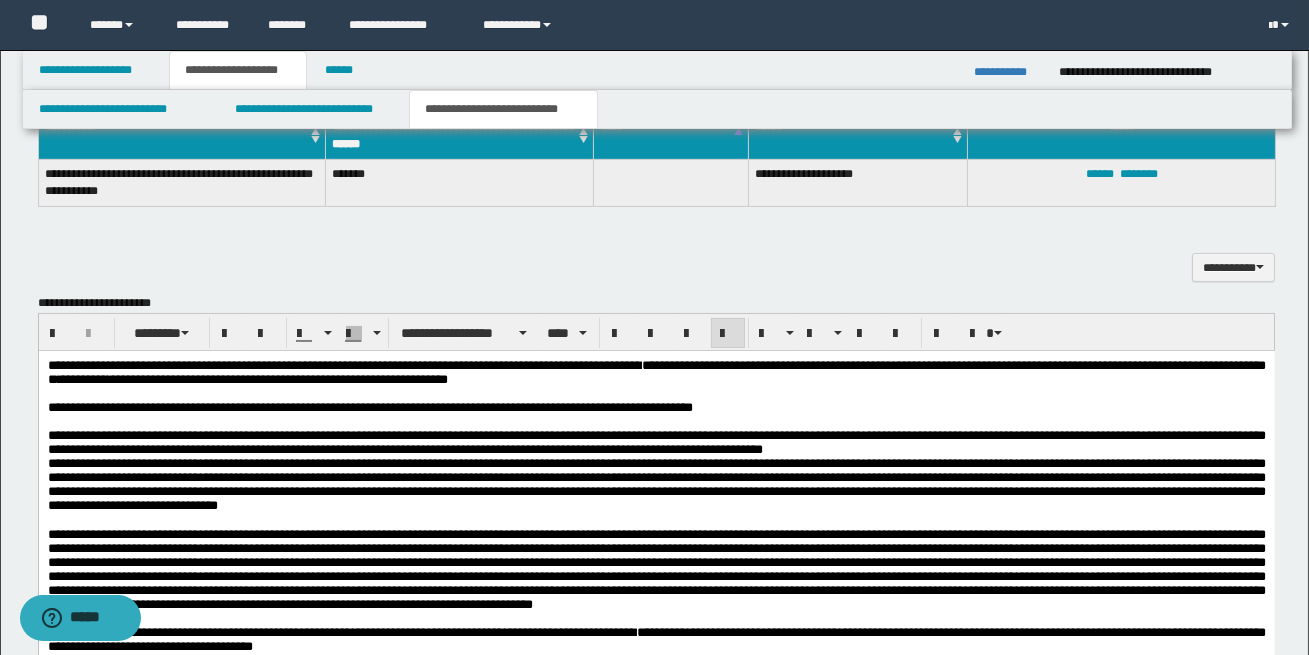 click on "**********" at bounding box center (657, 560) 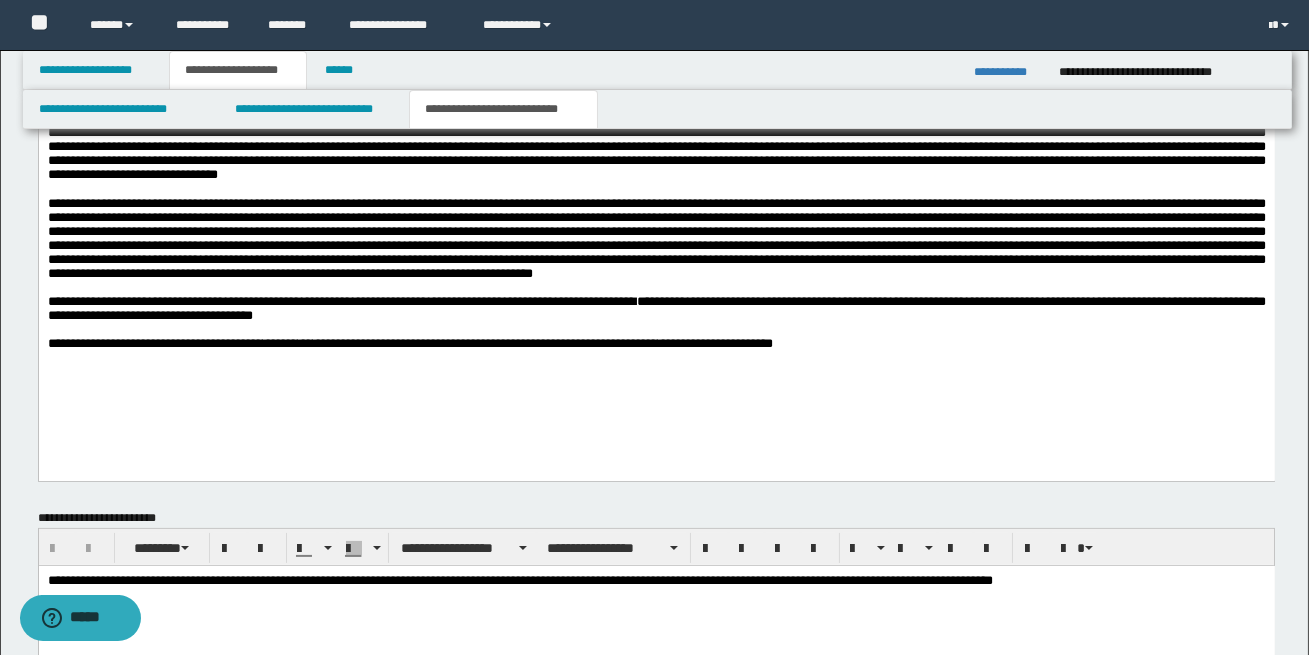 scroll, scrollTop: 909, scrollLeft: 0, axis: vertical 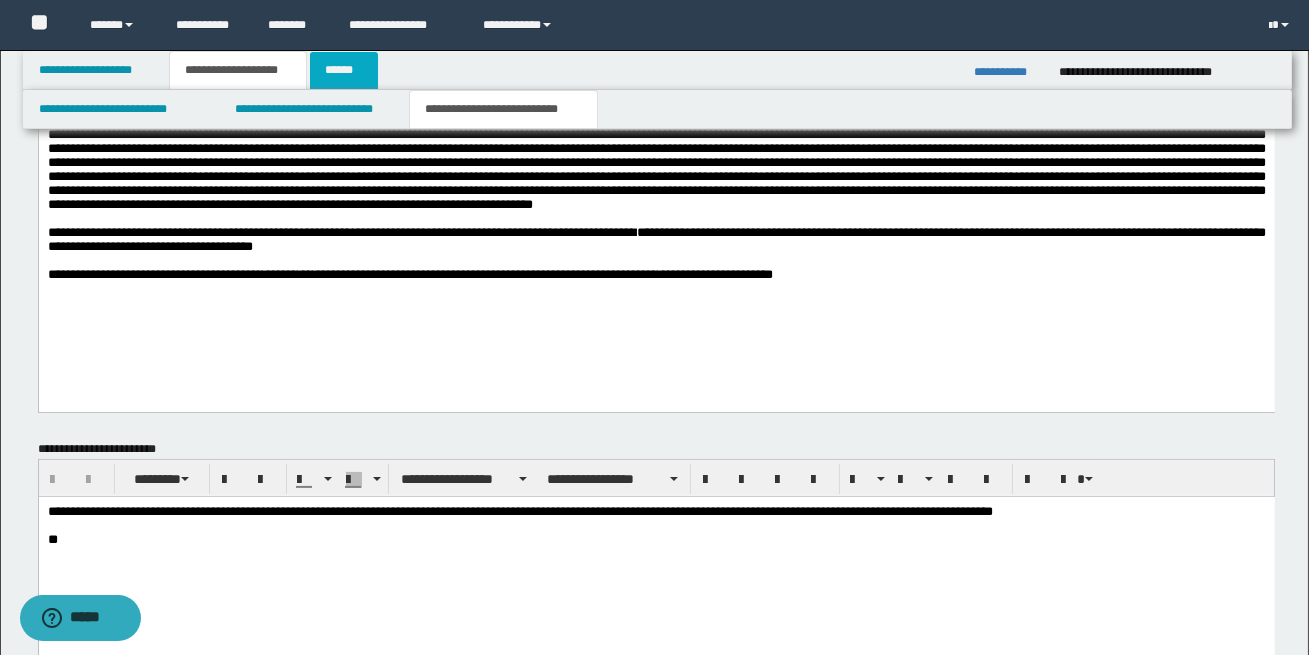 click on "******" at bounding box center [344, 70] 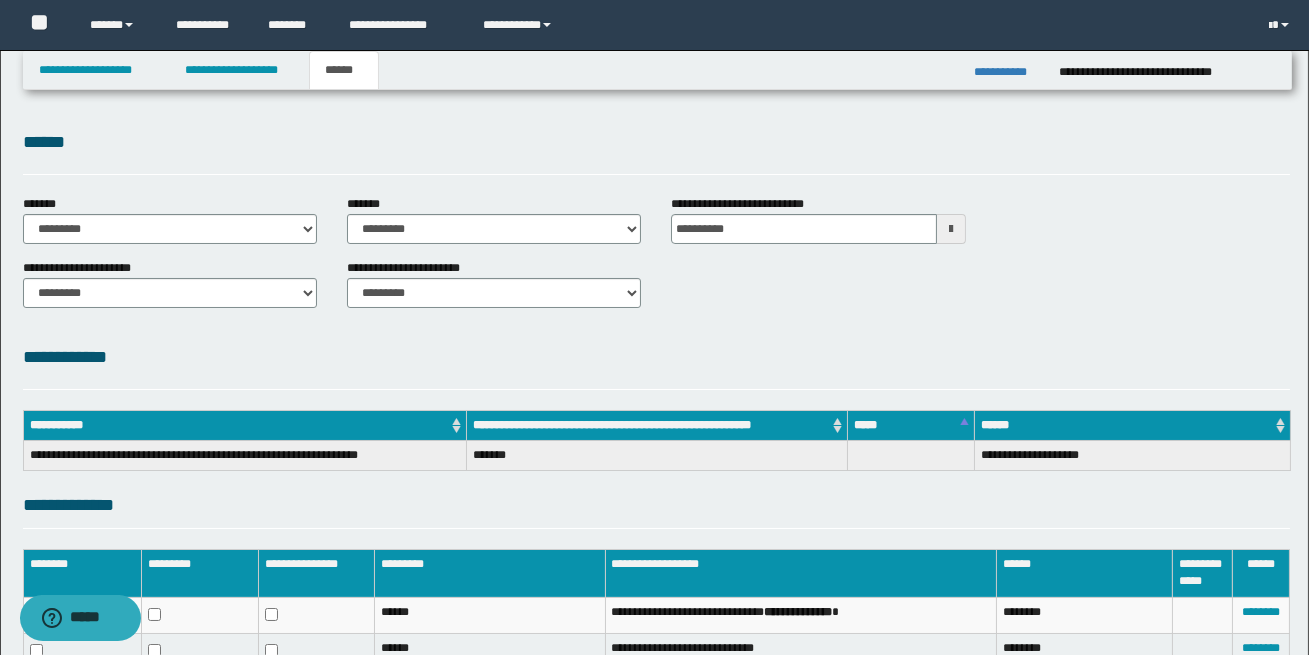 scroll, scrollTop: 0, scrollLeft: 0, axis: both 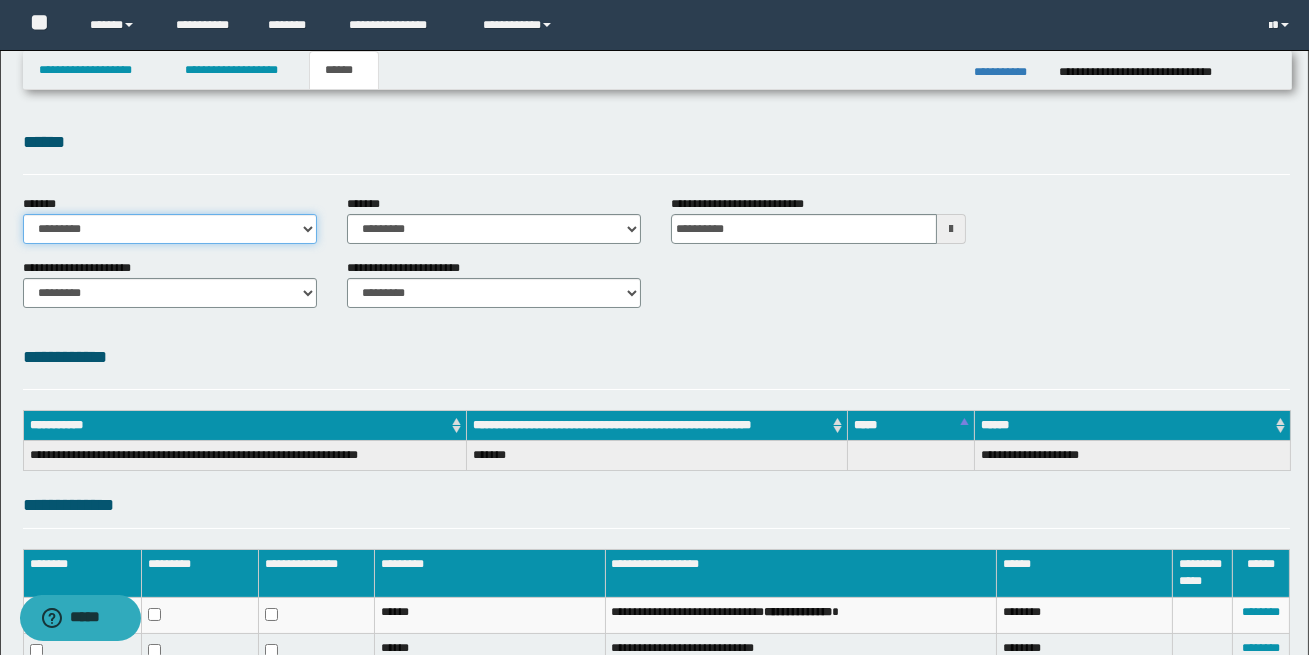 click on "**********" at bounding box center [170, 229] 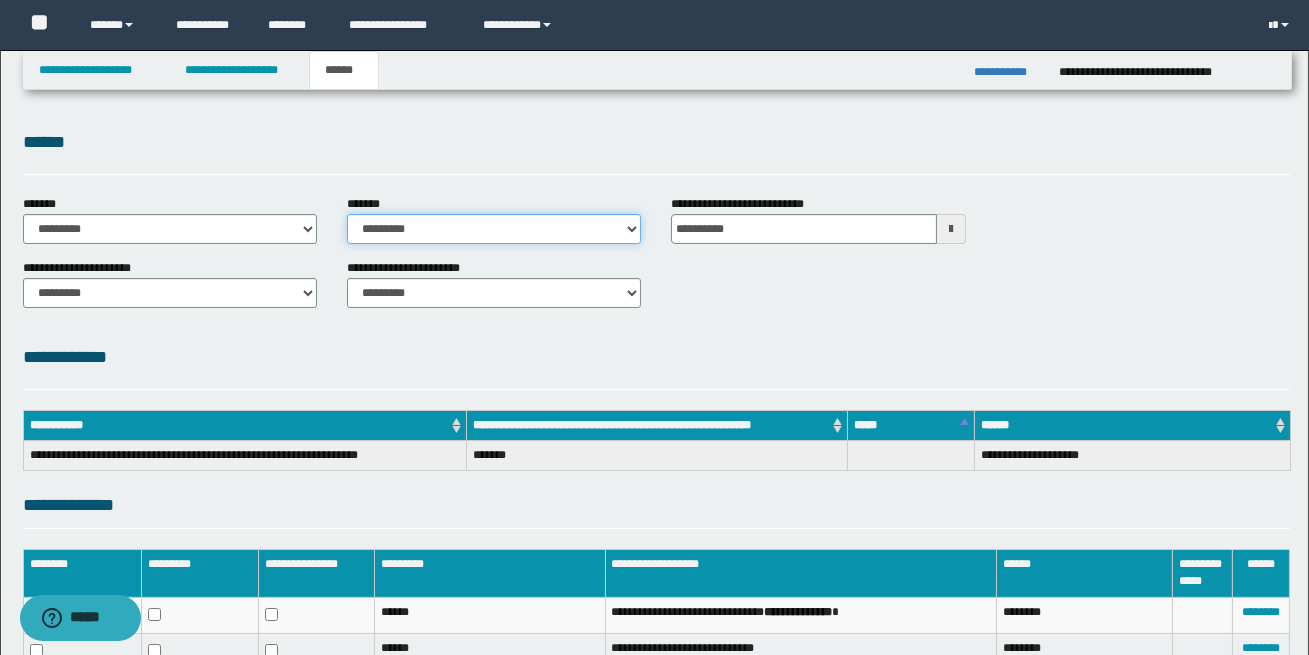 click on "**********" at bounding box center (494, 229) 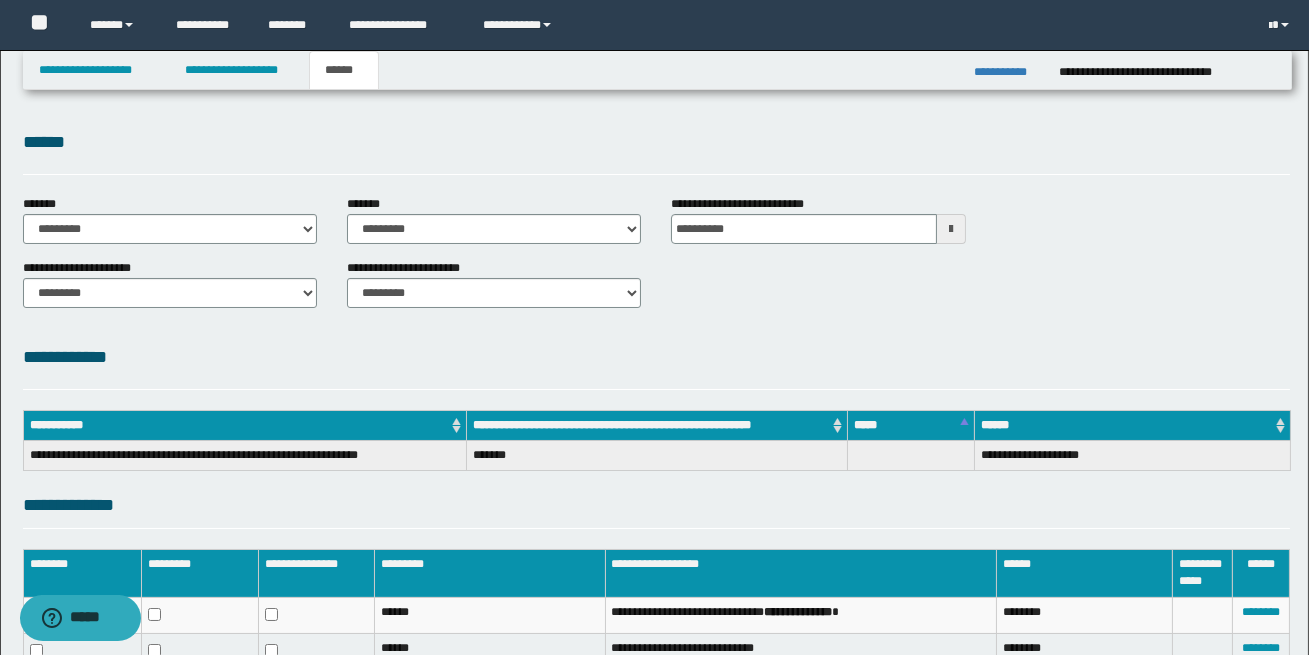 click on "**********" at bounding box center [657, 357] 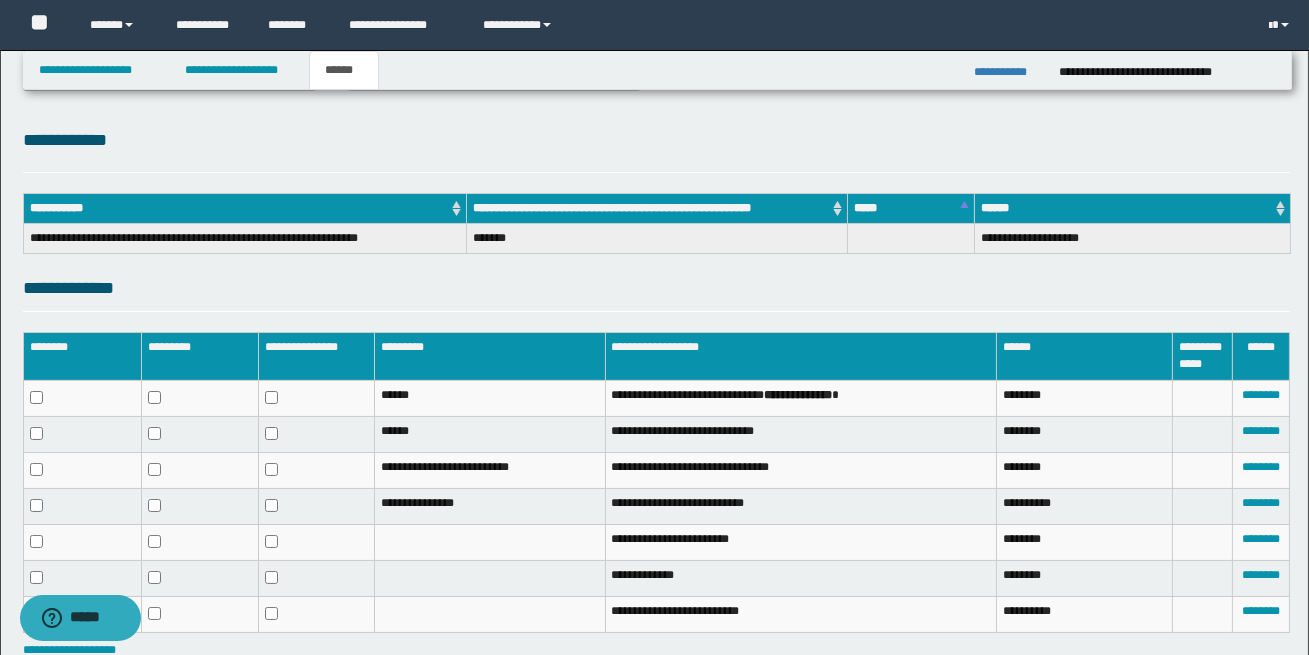 scroll, scrollTop: 218, scrollLeft: 0, axis: vertical 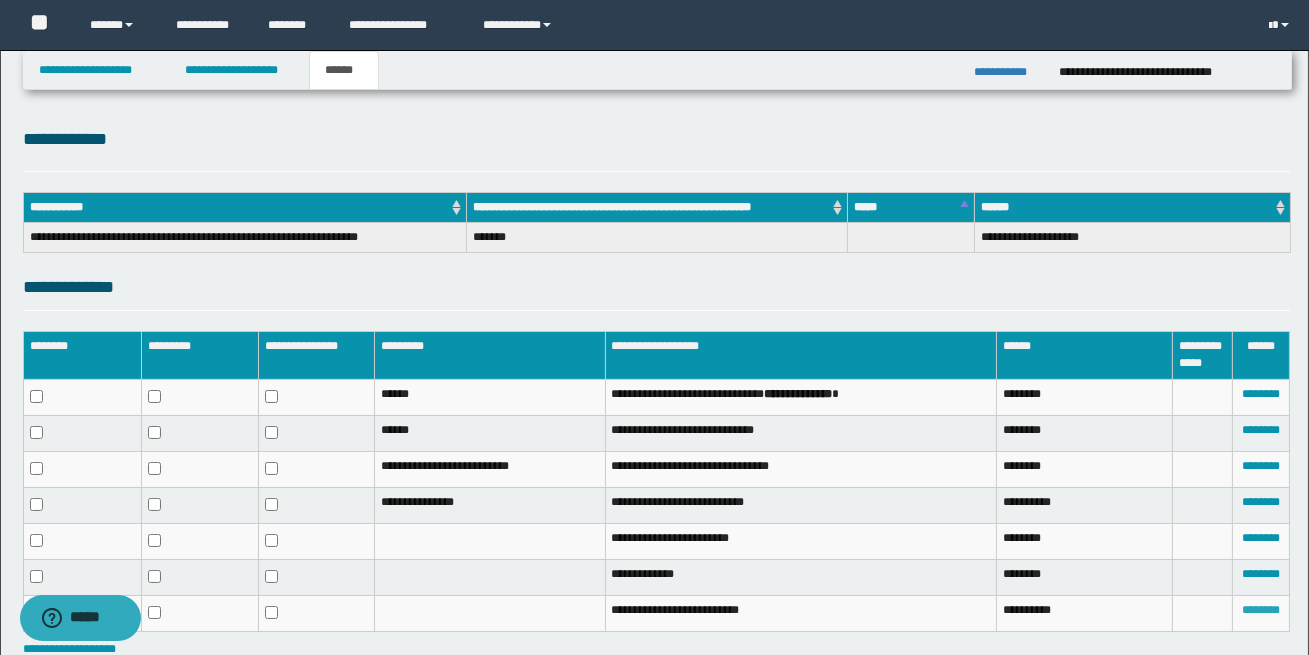 click on "********" at bounding box center (1261, 610) 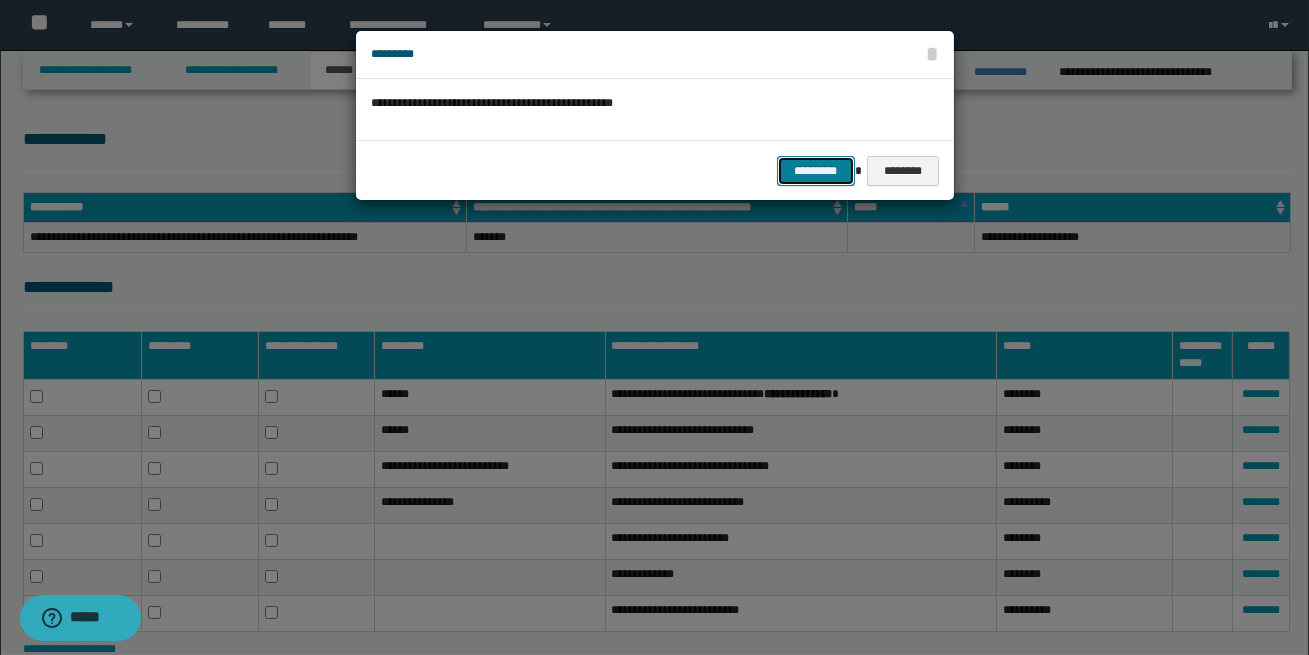click on "*********" at bounding box center [816, 171] 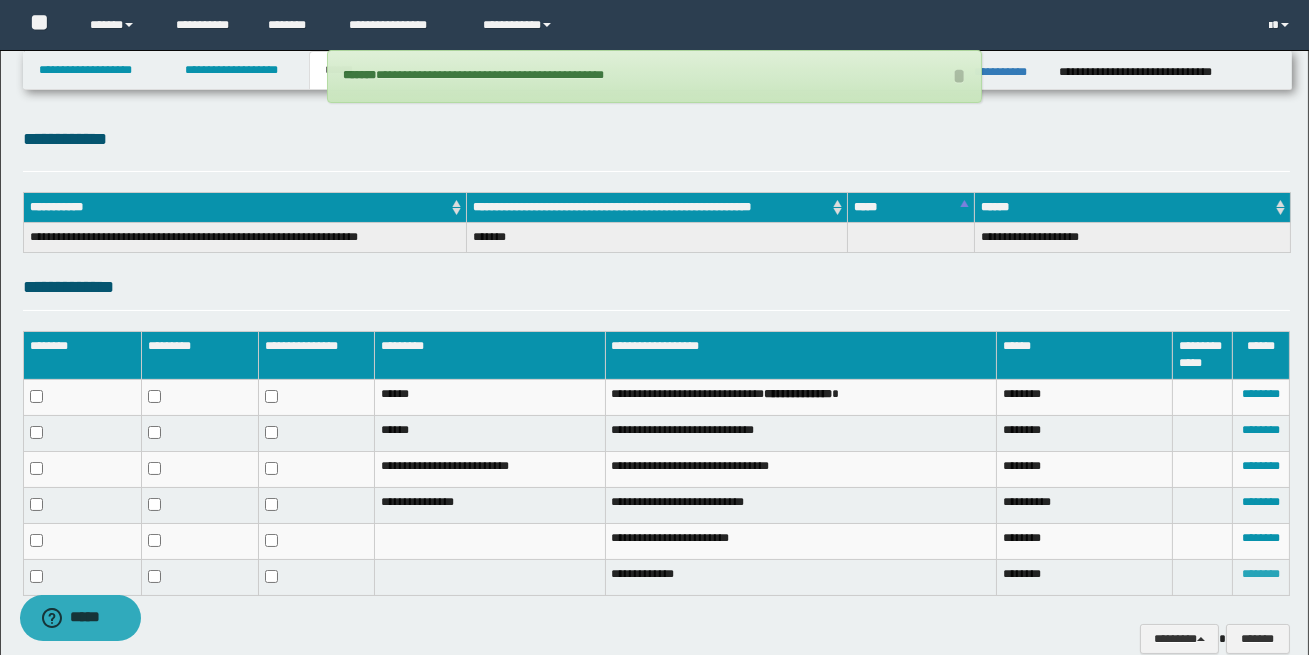 click on "********" at bounding box center (1261, 574) 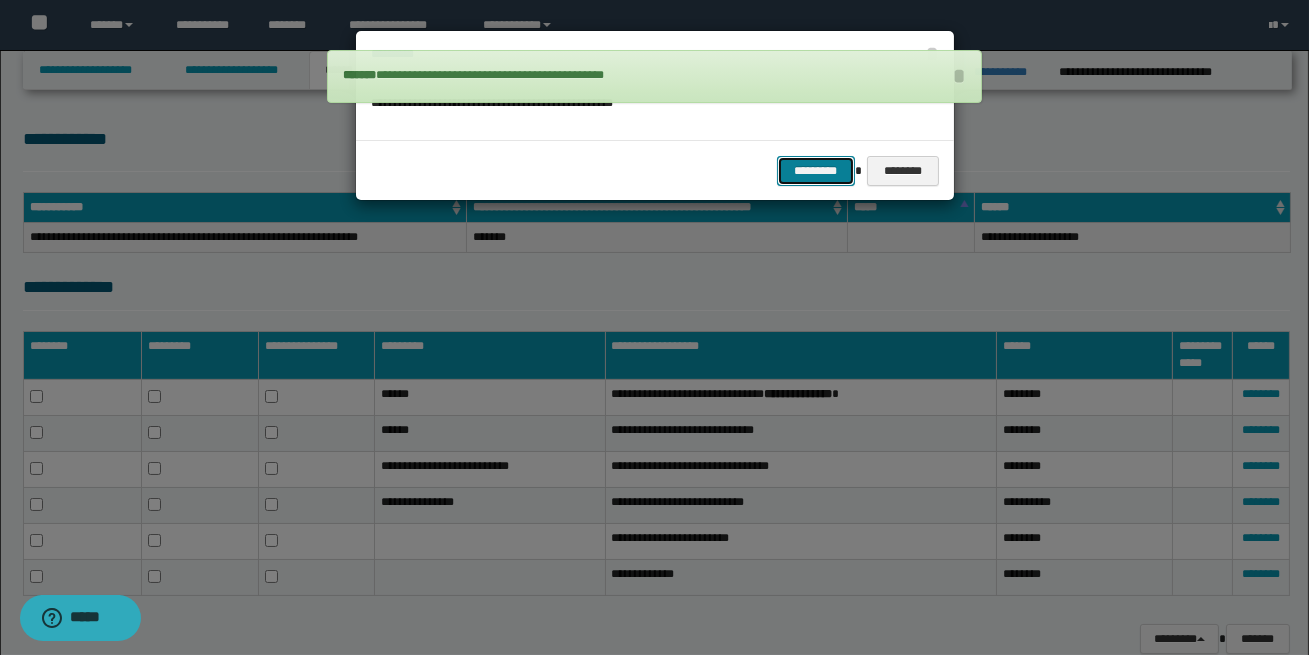 click on "*********" at bounding box center [816, 171] 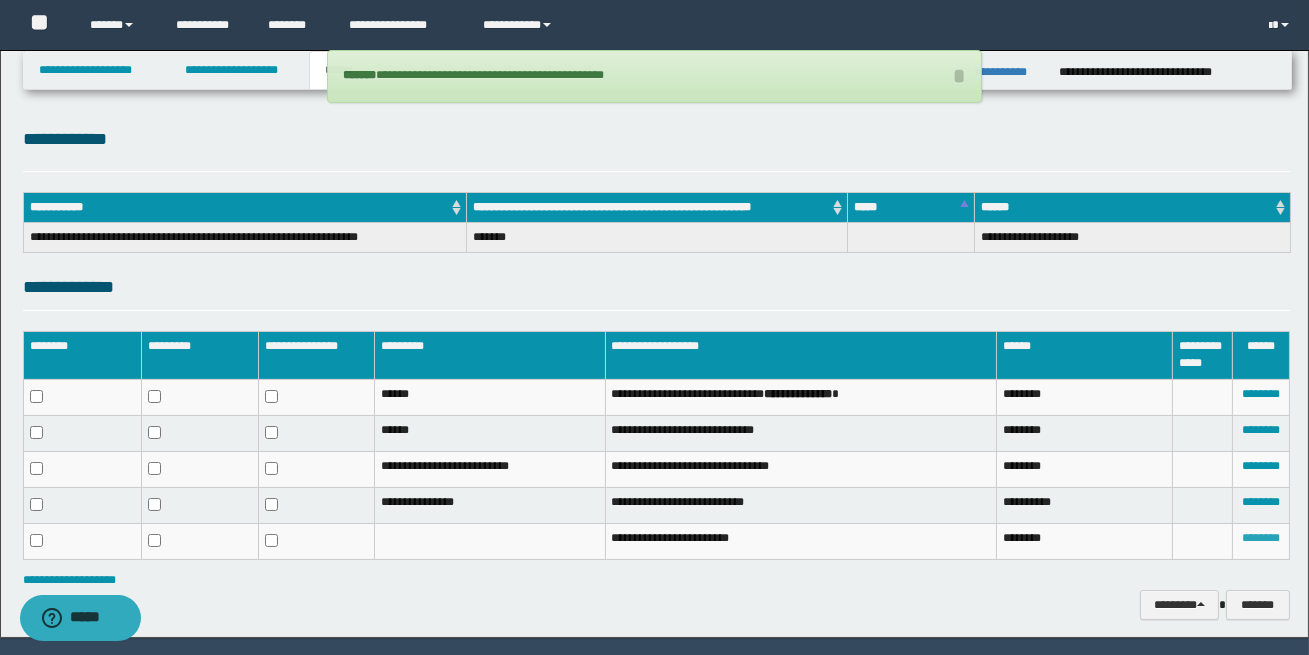 click on "********" at bounding box center [1261, 538] 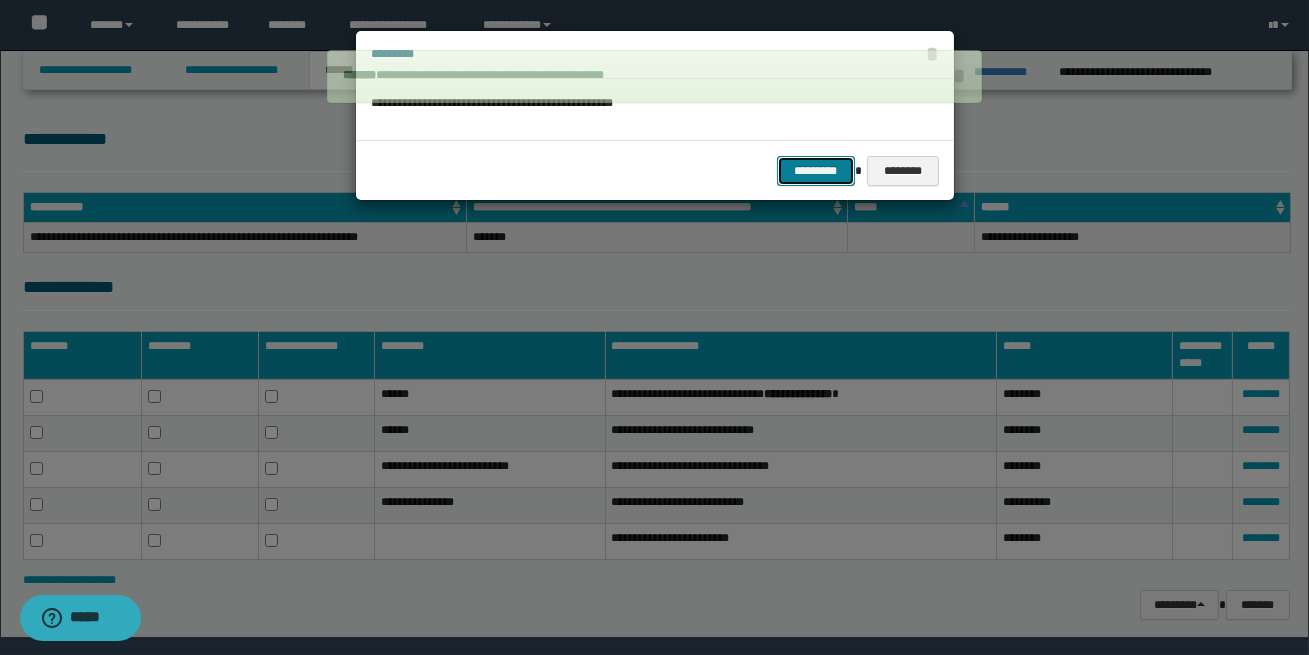 click on "*********" at bounding box center (816, 171) 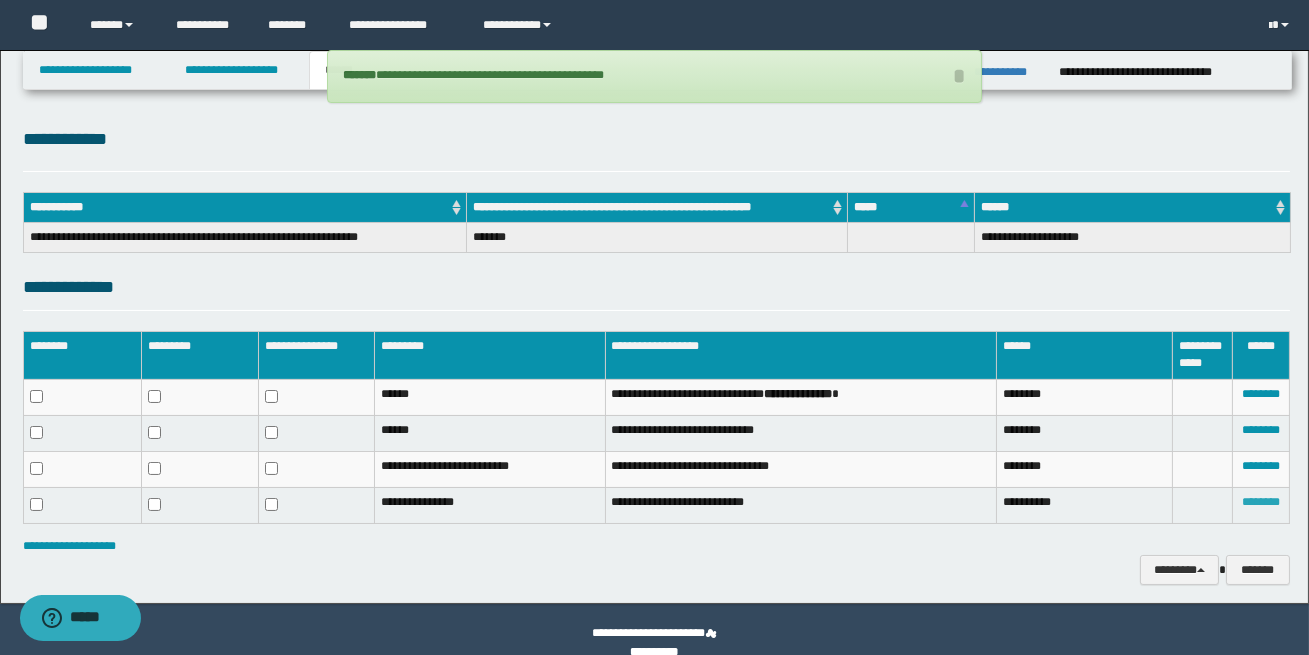 click on "********" at bounding box center [1261, 502] 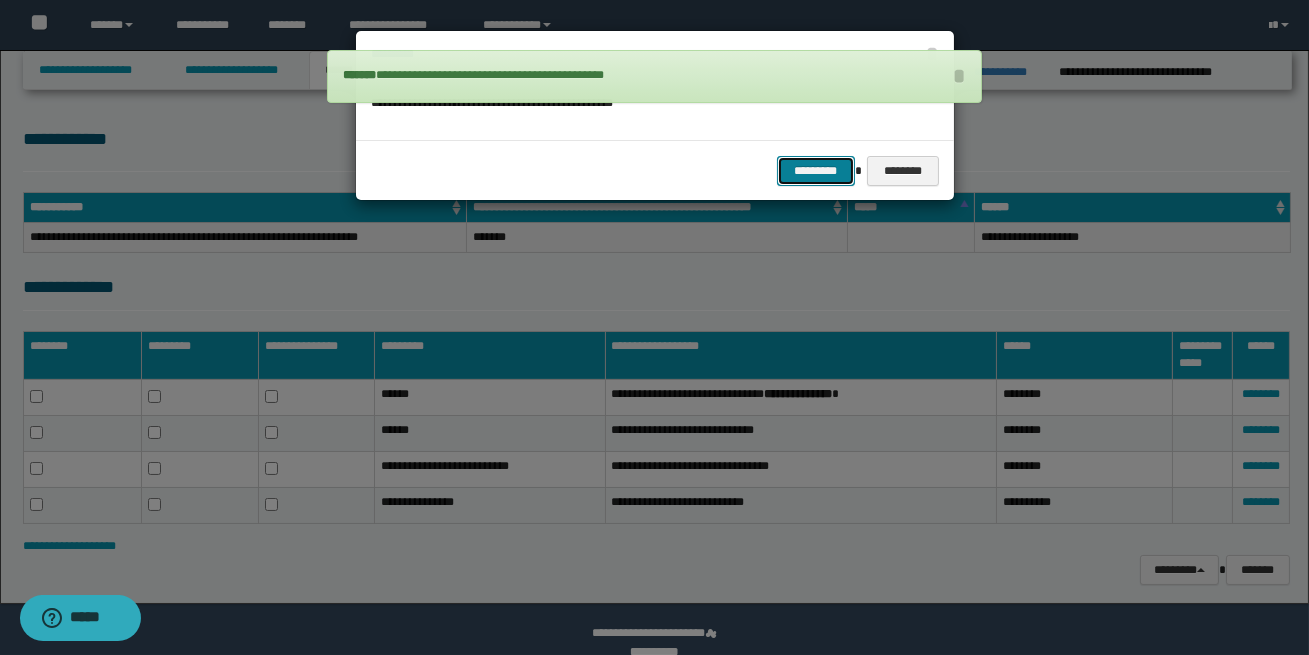 click on "*********" at bounding box center [816, 171] 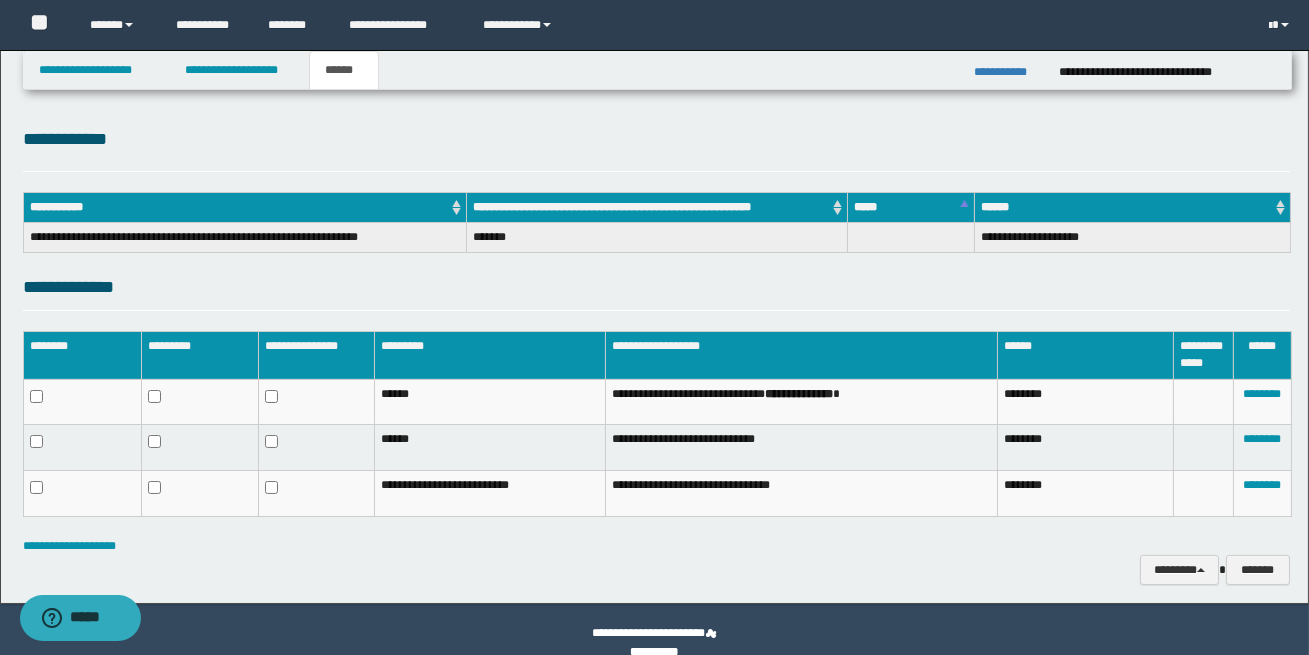 scroll, scrollTop: 210, scrollLeft: 0, axis: vertical 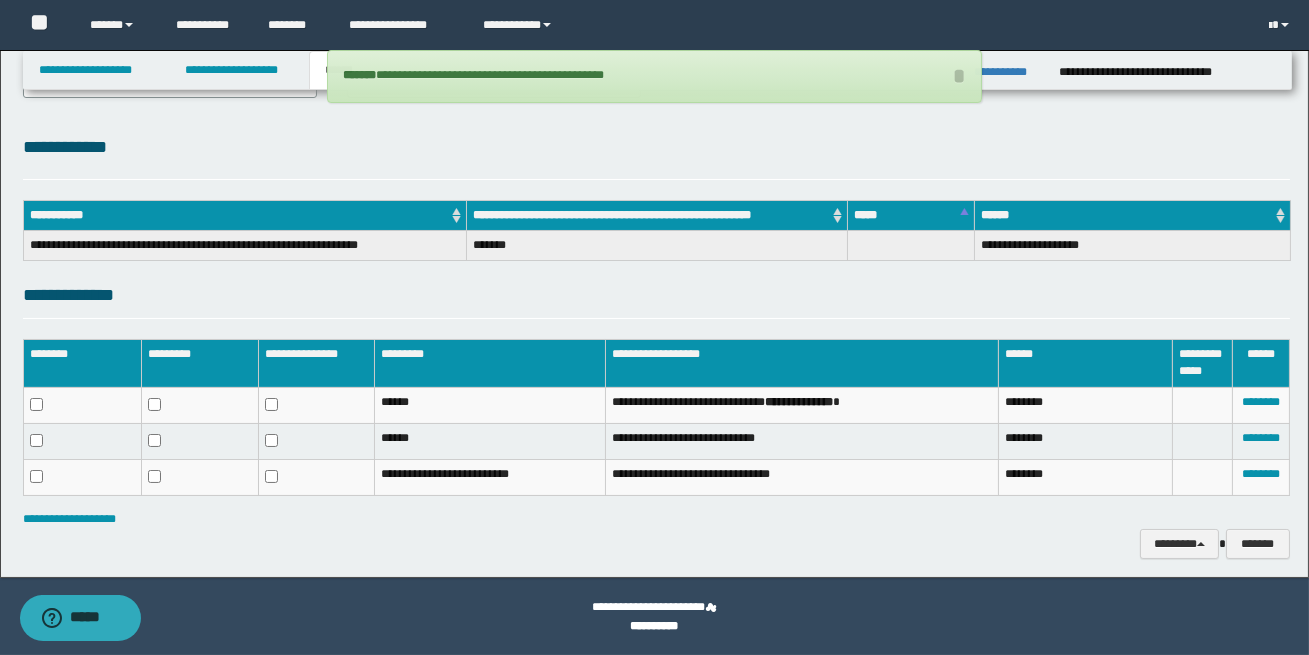 click on "**********" at bounding box center (657, 300) 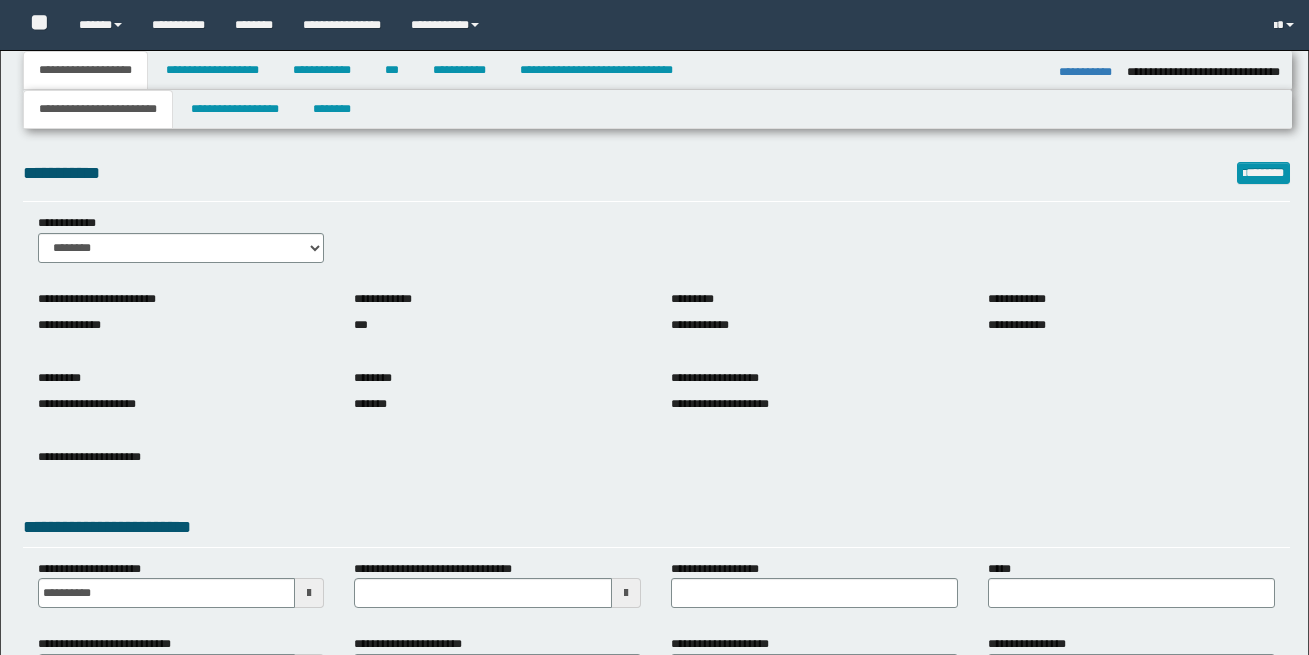 select on "*" 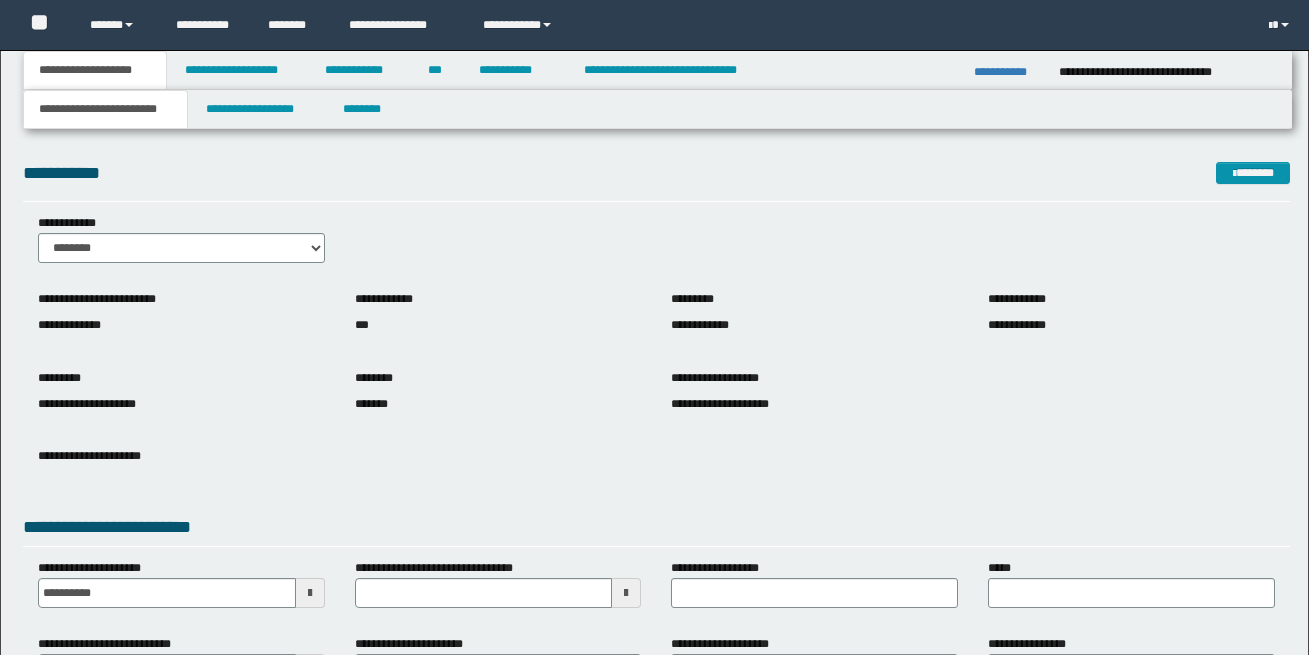 scroll, scrollTop: 0, scrollLeft: 0, axis: both 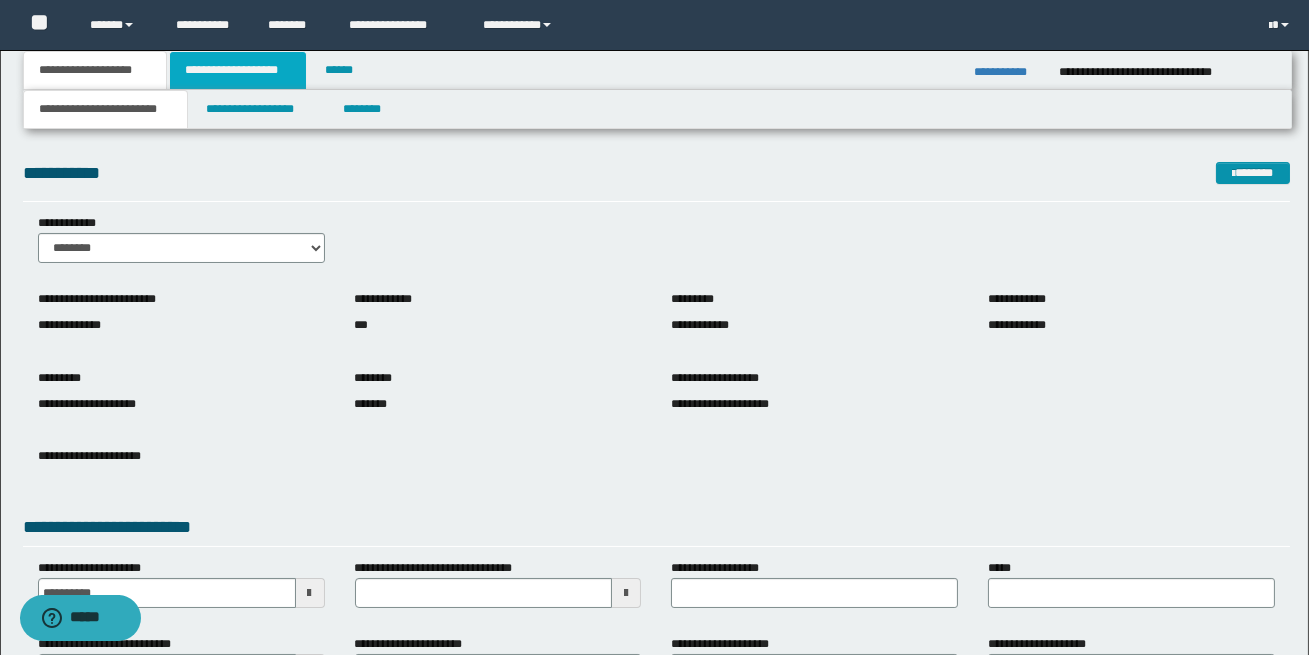 click on "**********" at bounding box center (238, 70) 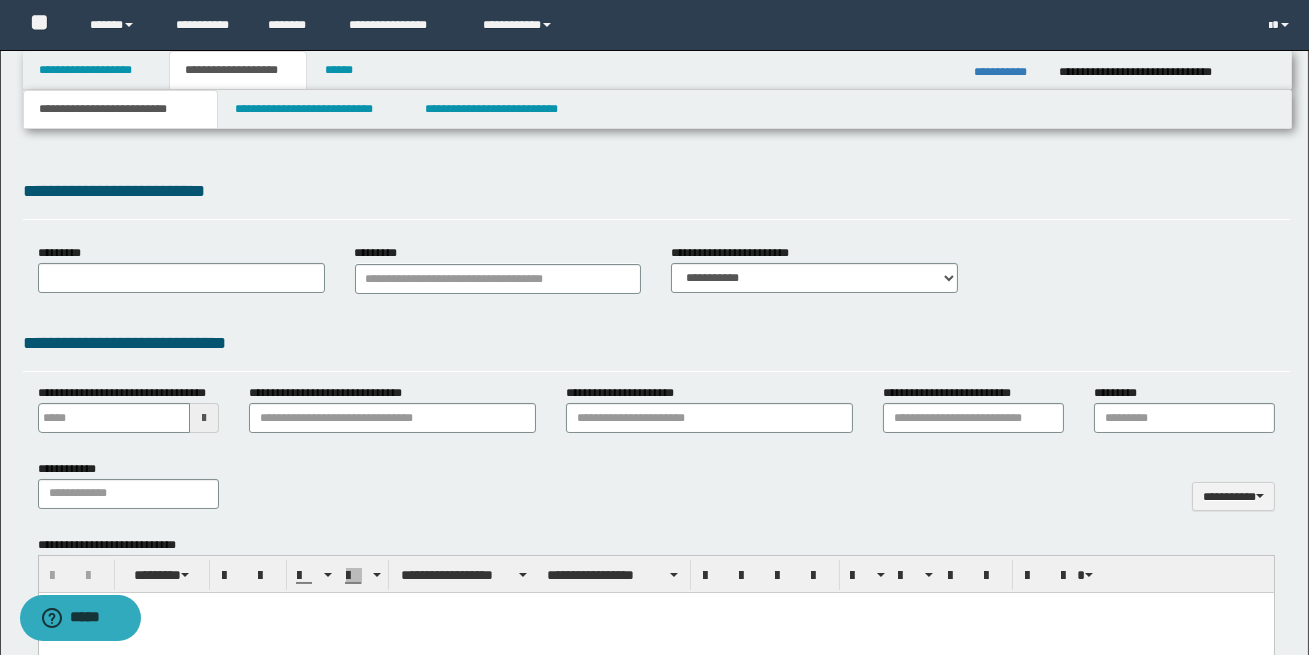 type 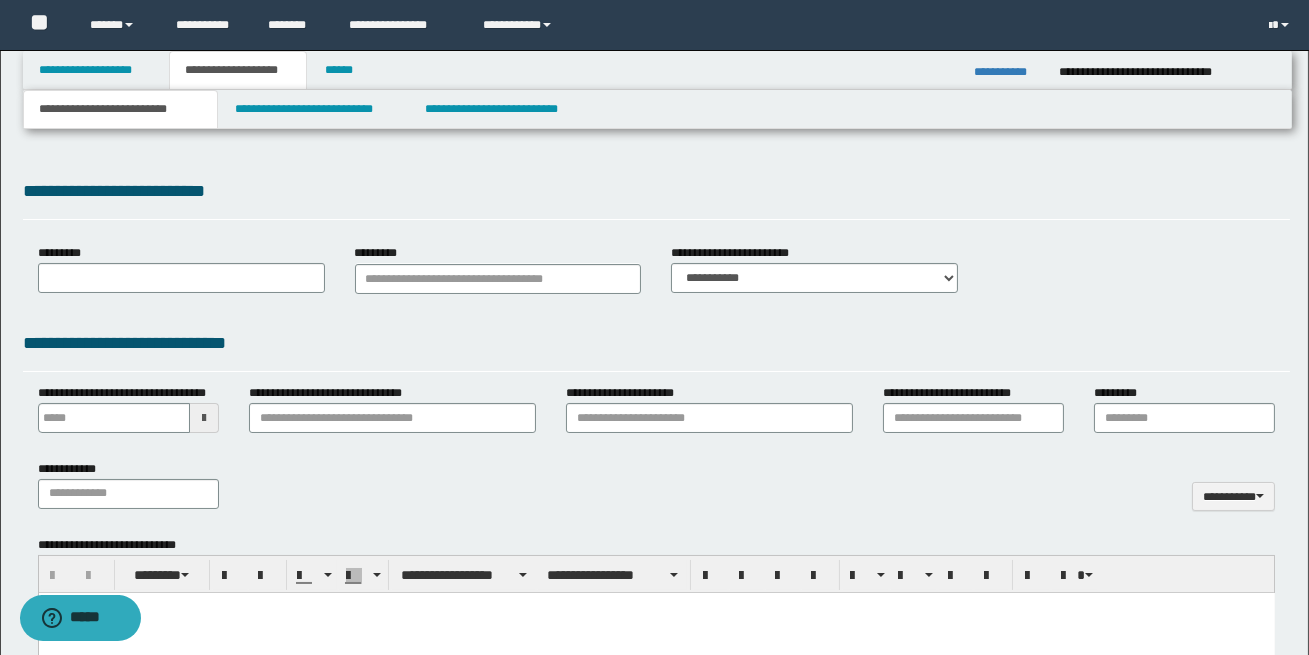 scroll, scrollTop: 0, scrollLeft: 0, axis: both 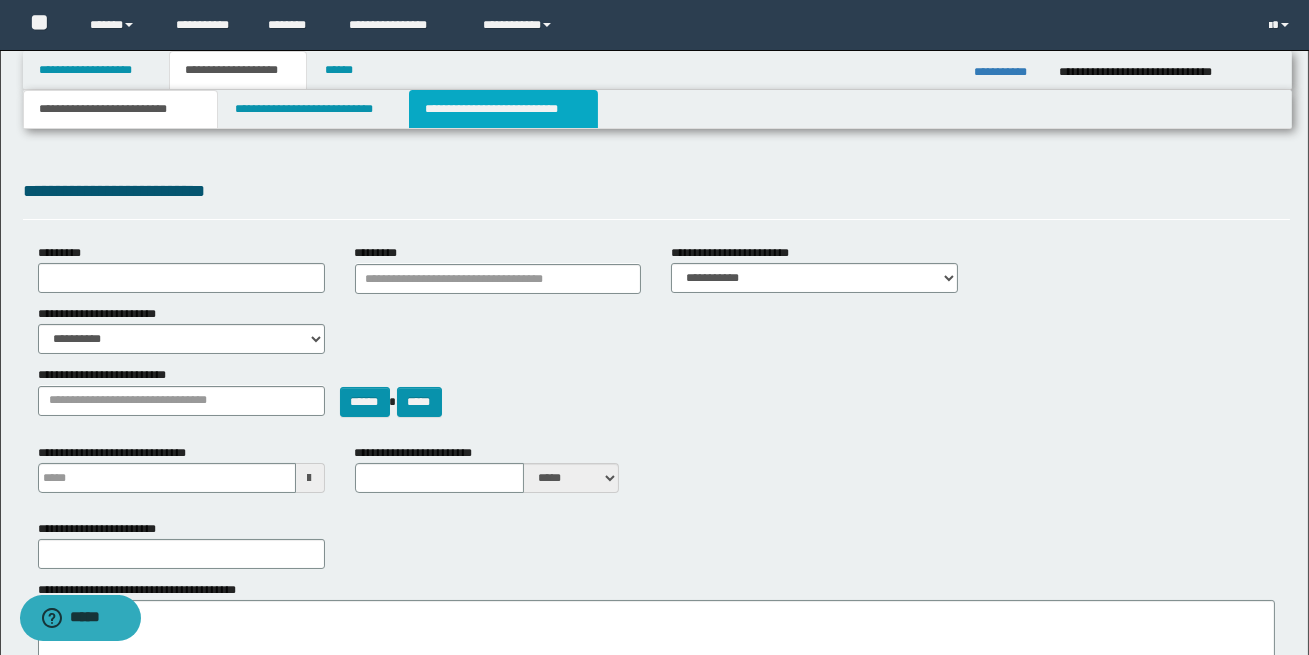 click on "**********" at bounding box center (503, 109) 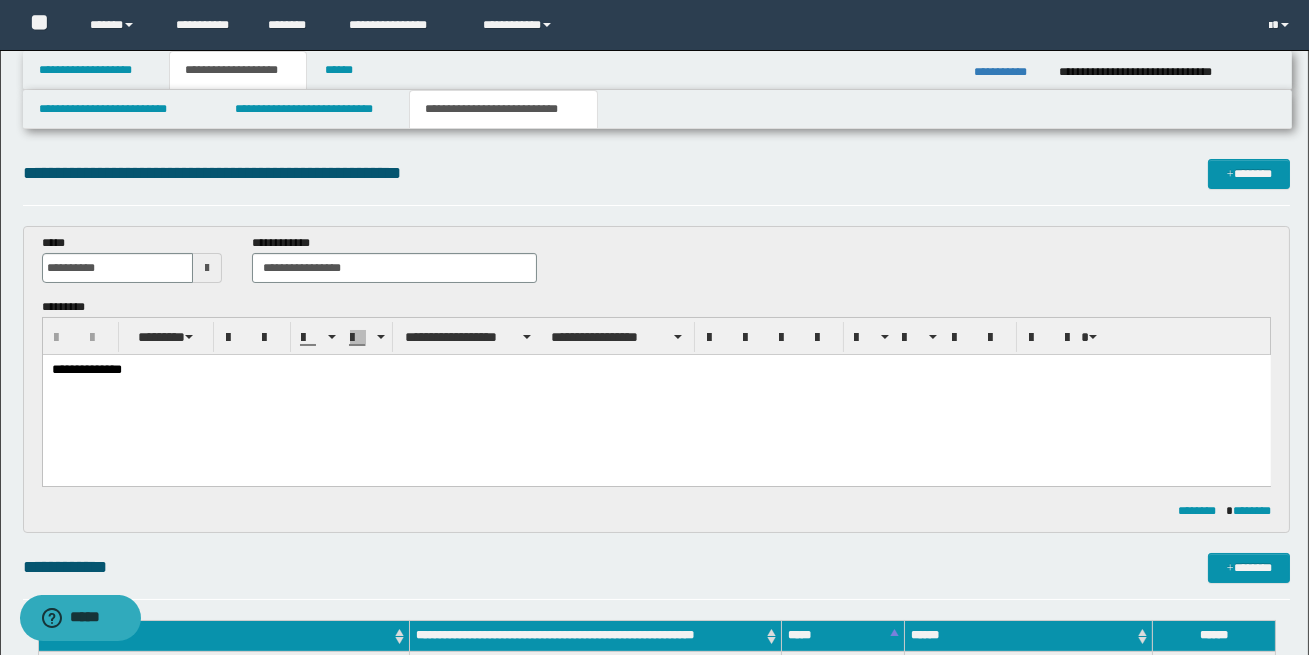 scroll, scrollTop: 0, scrollLeft: 0, axis: both 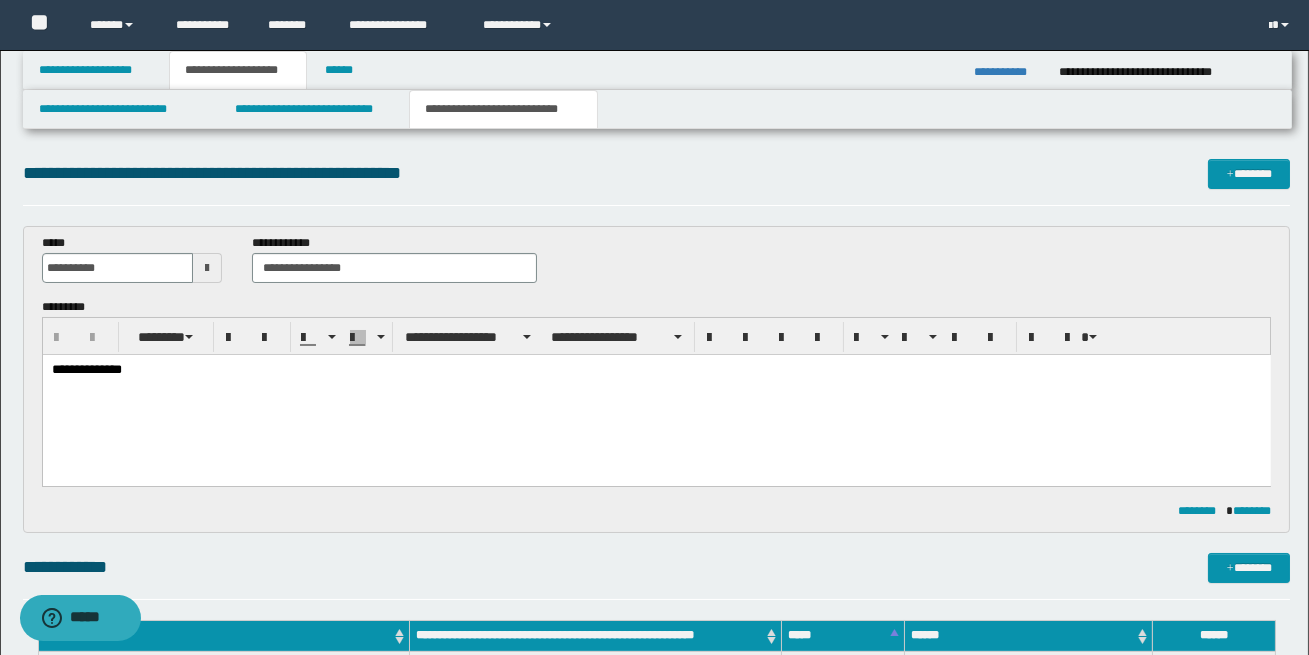 click on "**********" at bounding box center [654, 960] 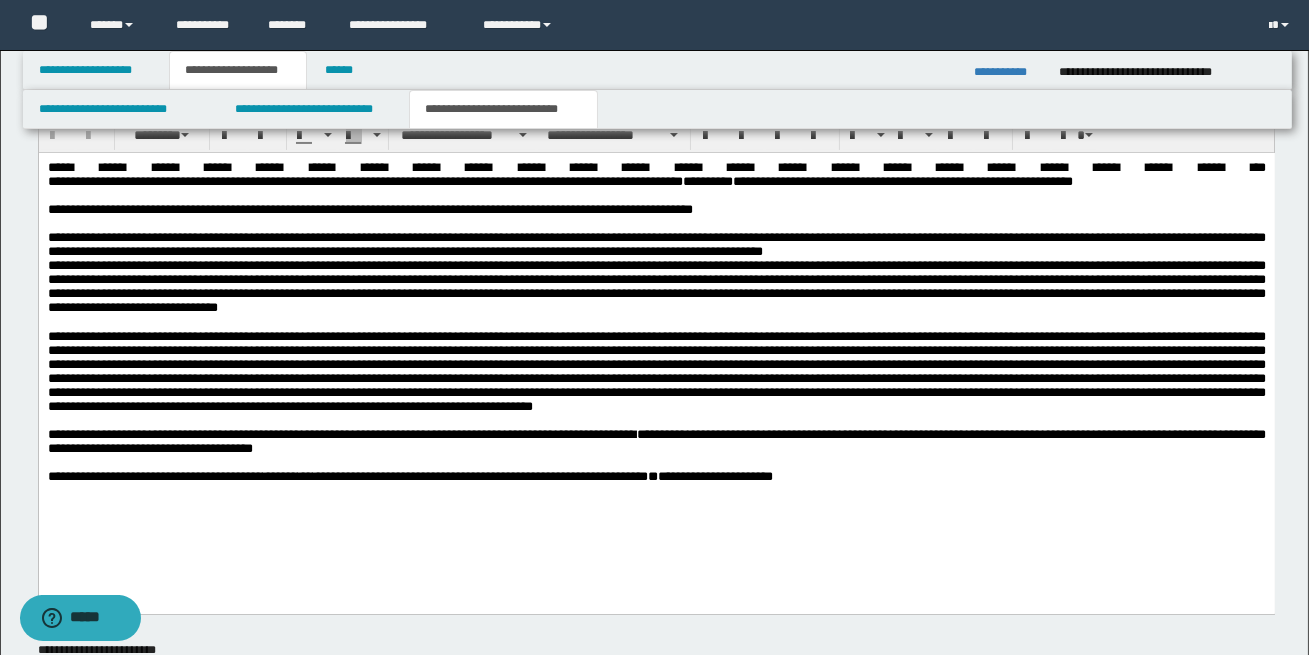 scroll, scrollTop: 654, scrollLeft: 0, axis: vertical 